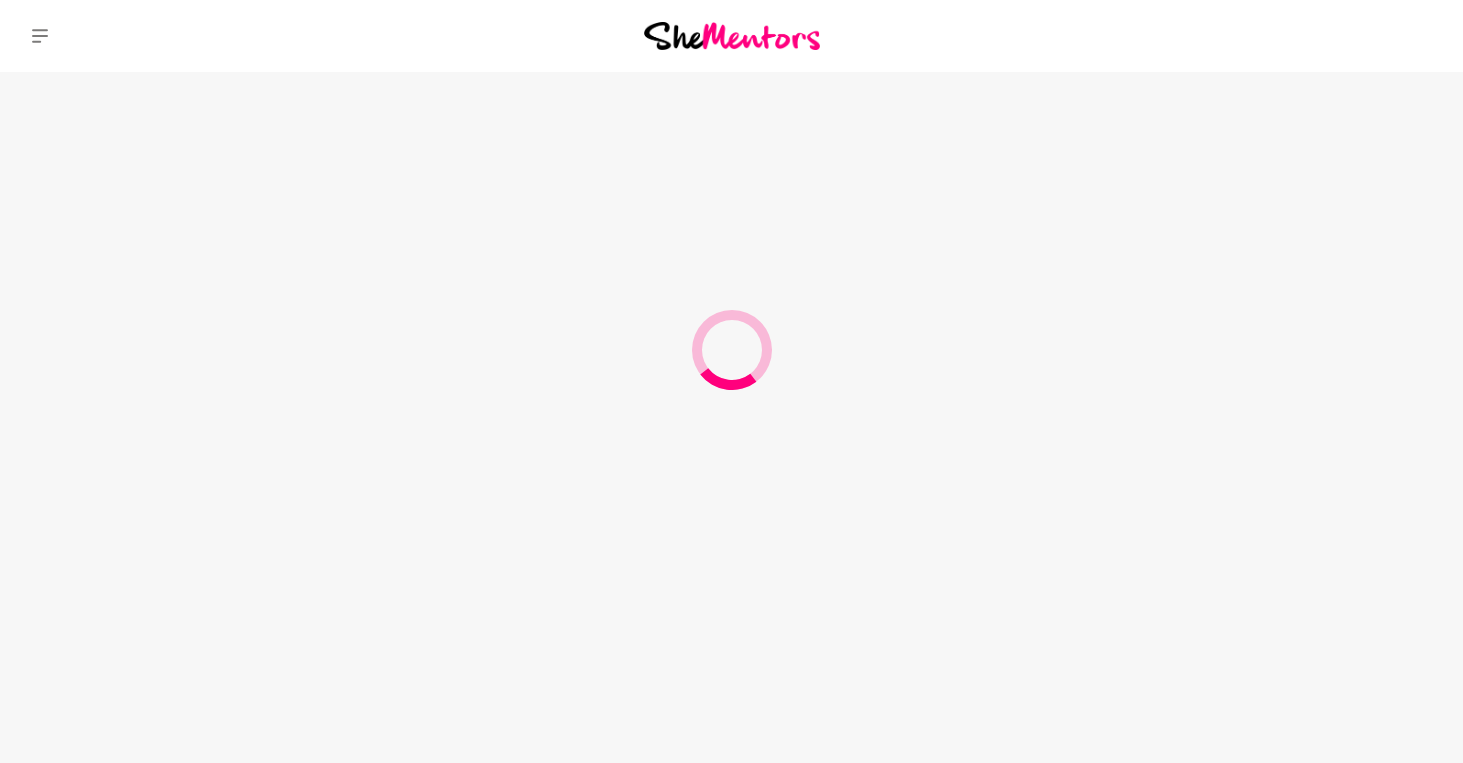 scroll, scrollTop: 0, scrollLeft: 0, axis: both 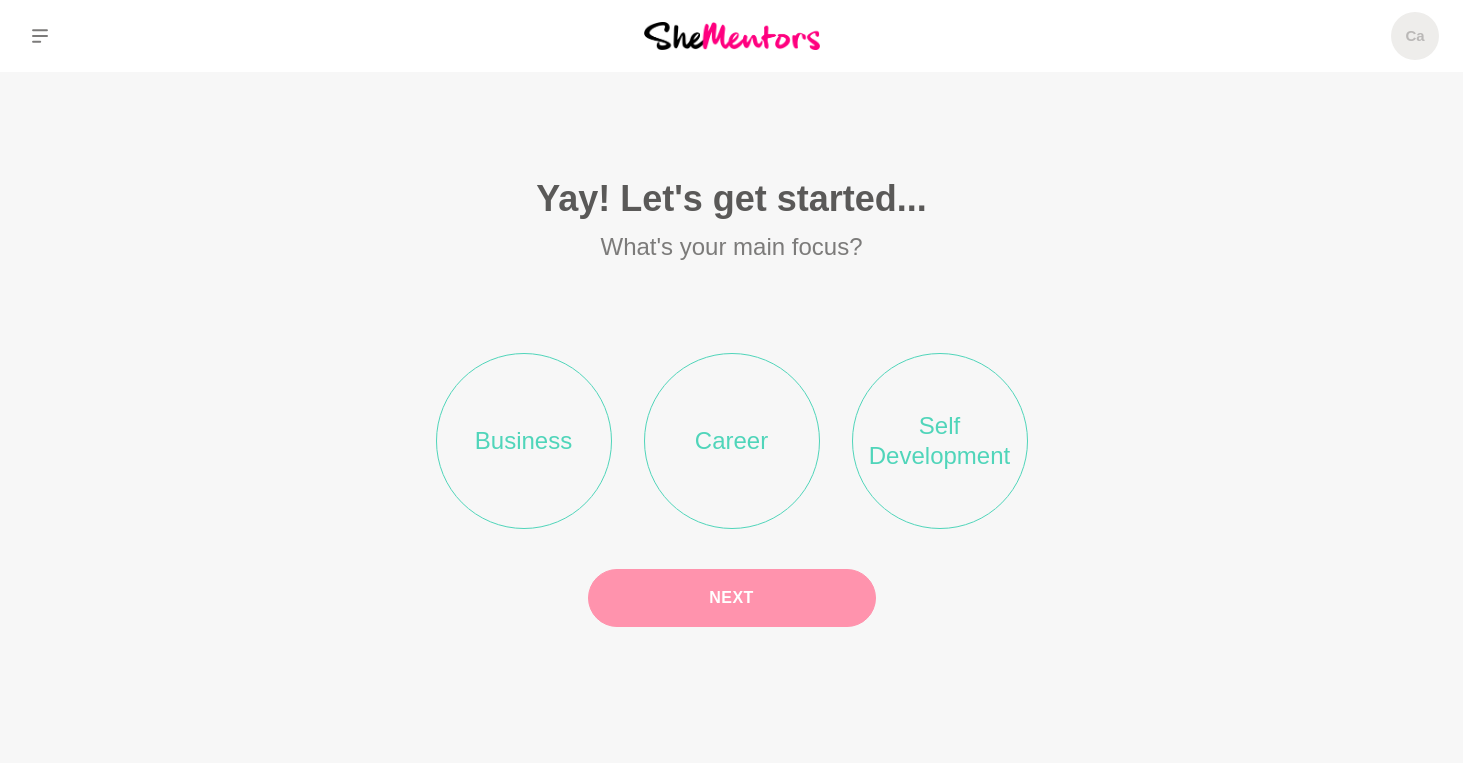 click on "Business" at bounding box center (524, 441) 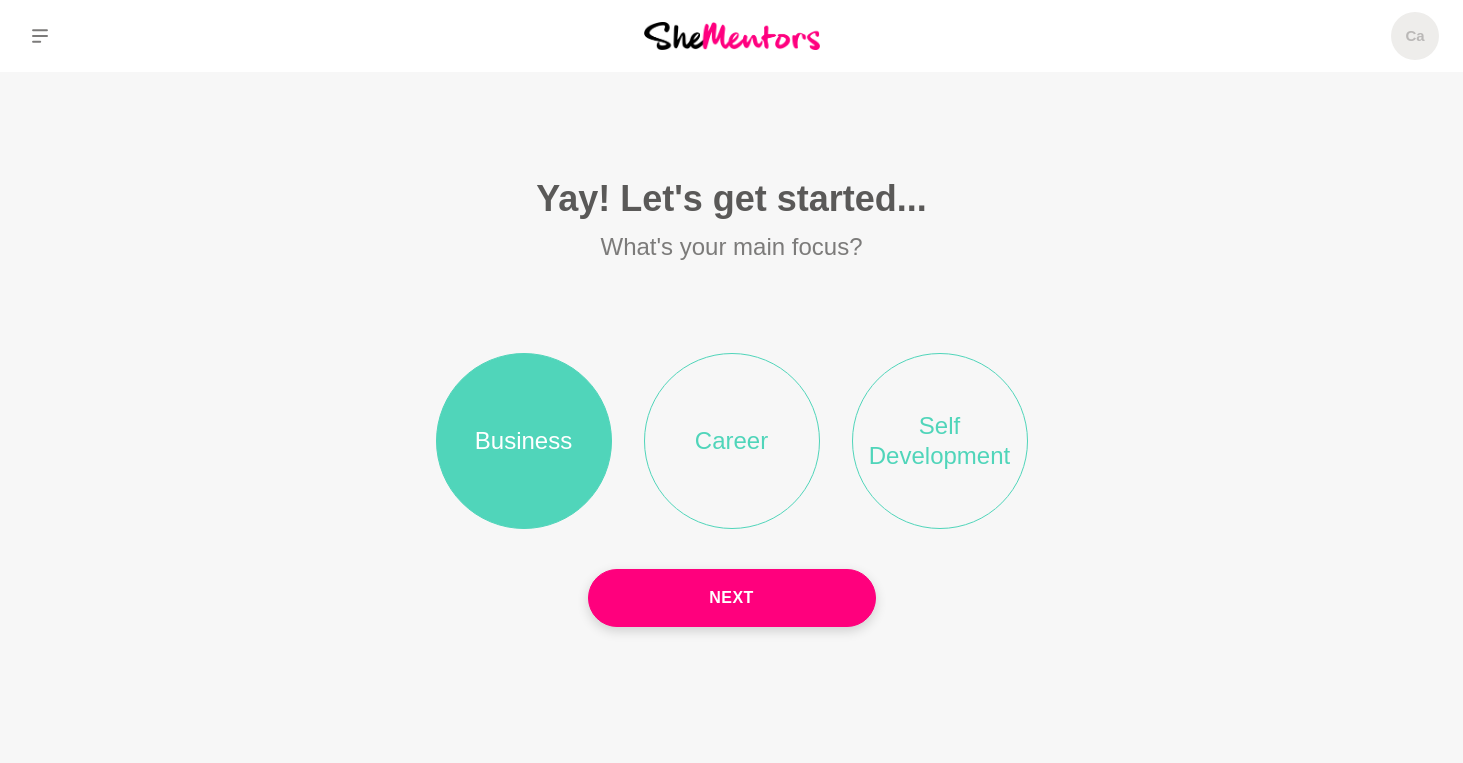 click on "Self Development" at bounding box center [940, 441] 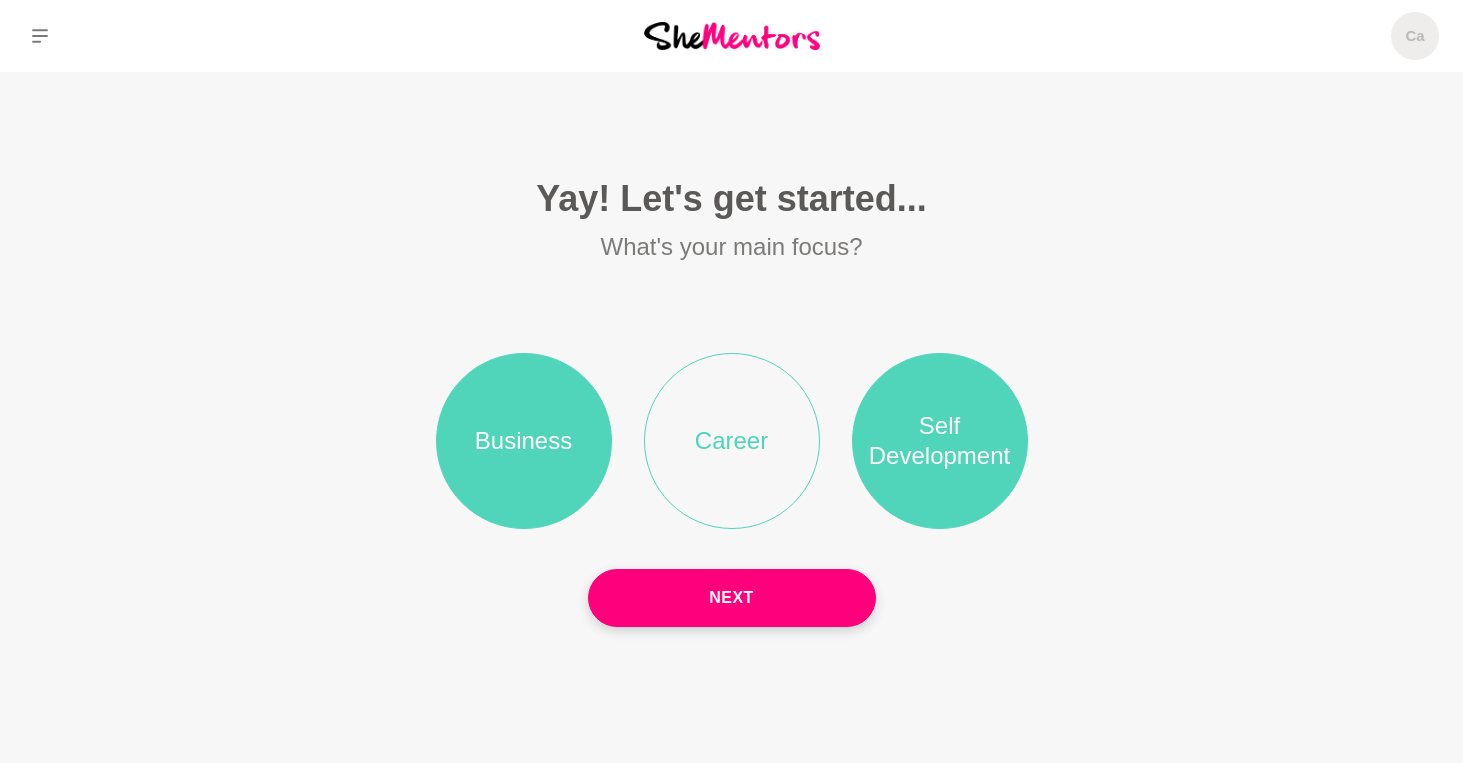 click on "Career" at bounding box center (732, 441) 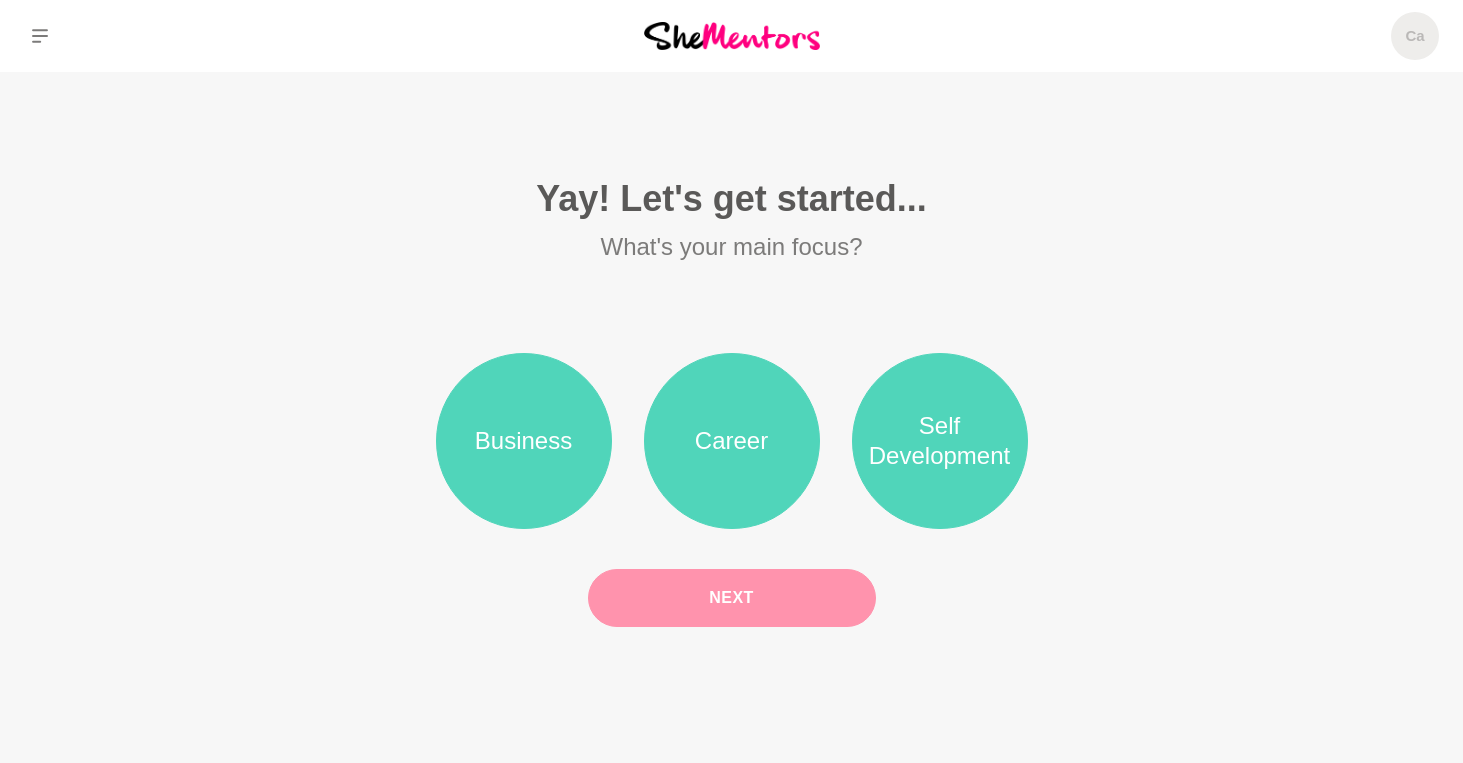 click on "Next" at bounding box center [732, 598] 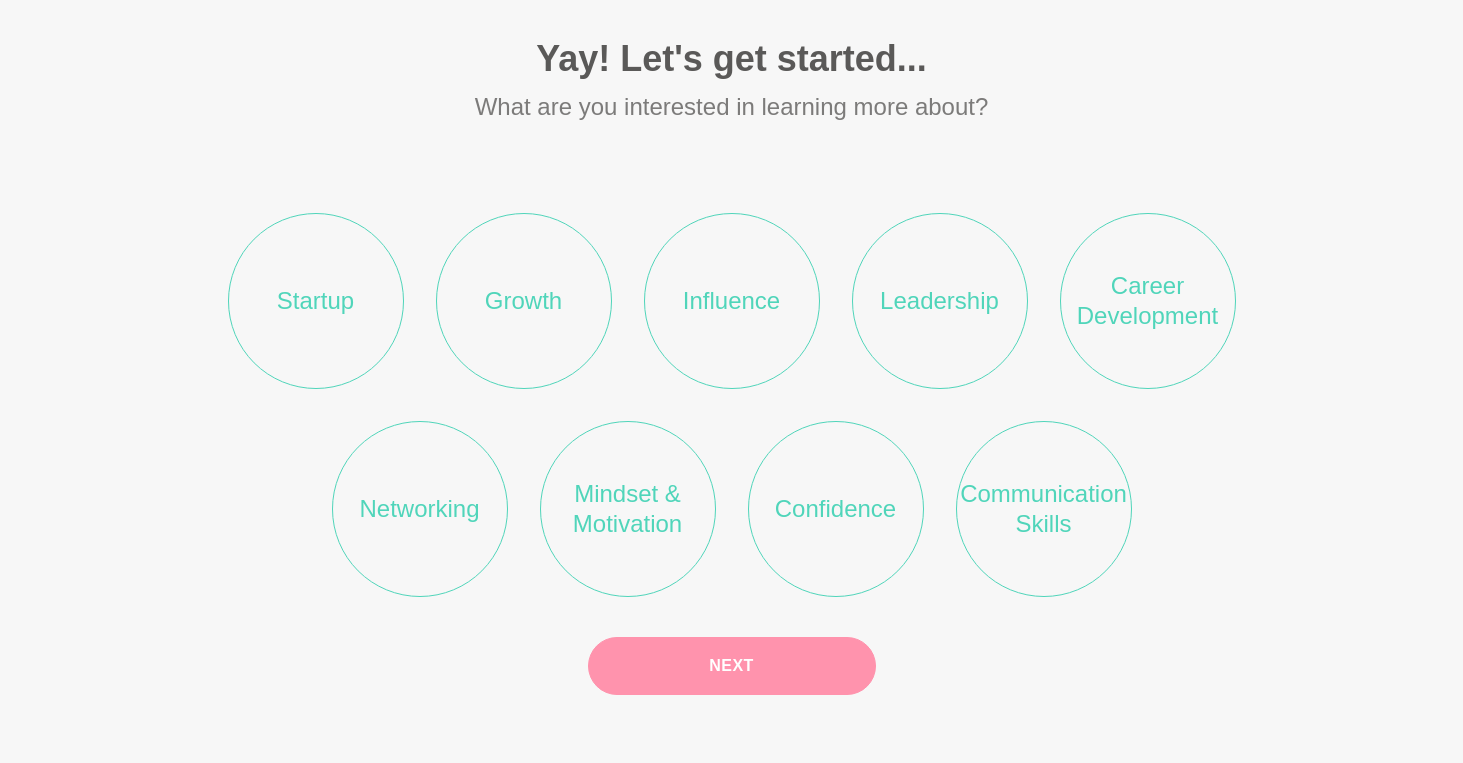 scroll, scrollTop: 94, scrollLeft: 0, axis: vertical 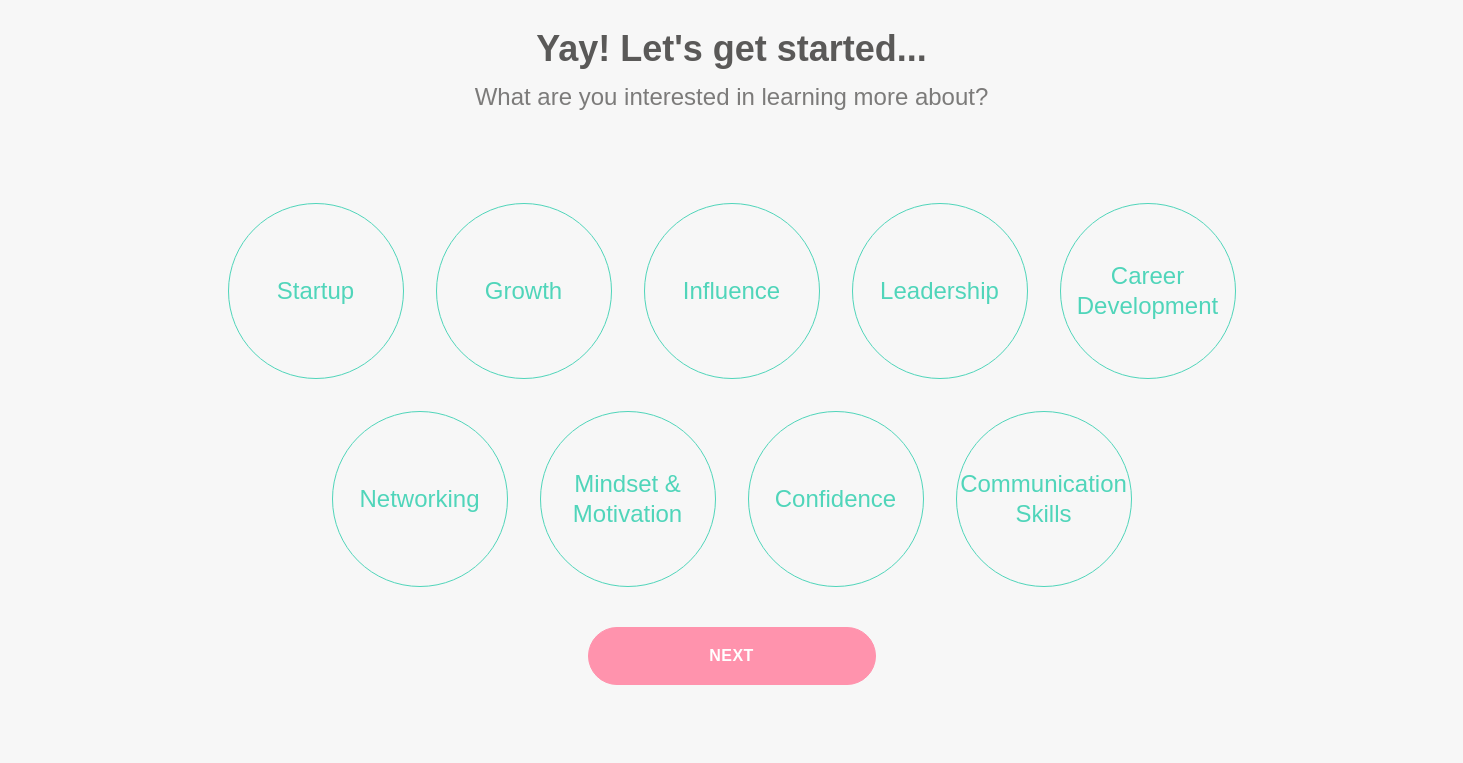 click on "Startup" at bounding box center (316, 291) 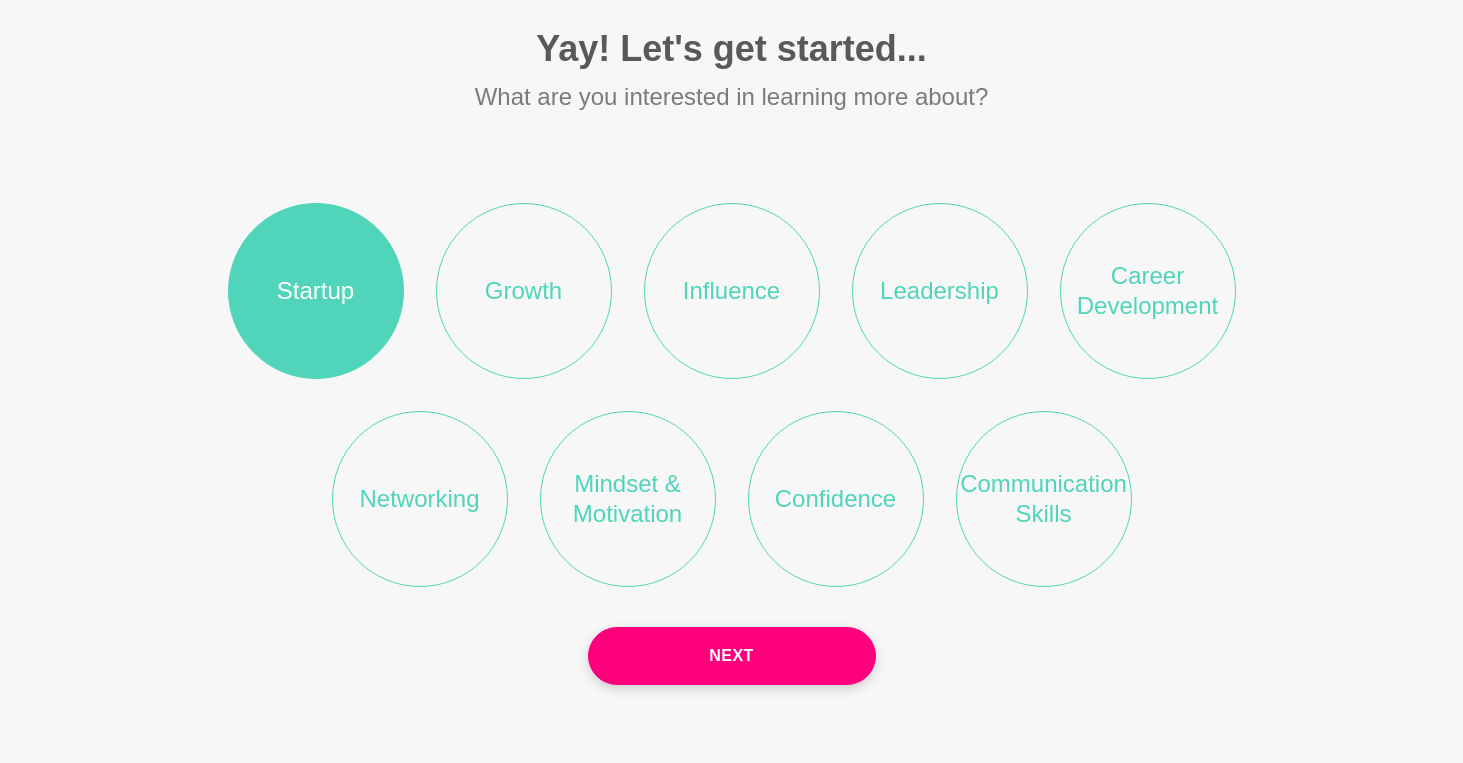 click on "Leadership" at bounding box center (940, 291) 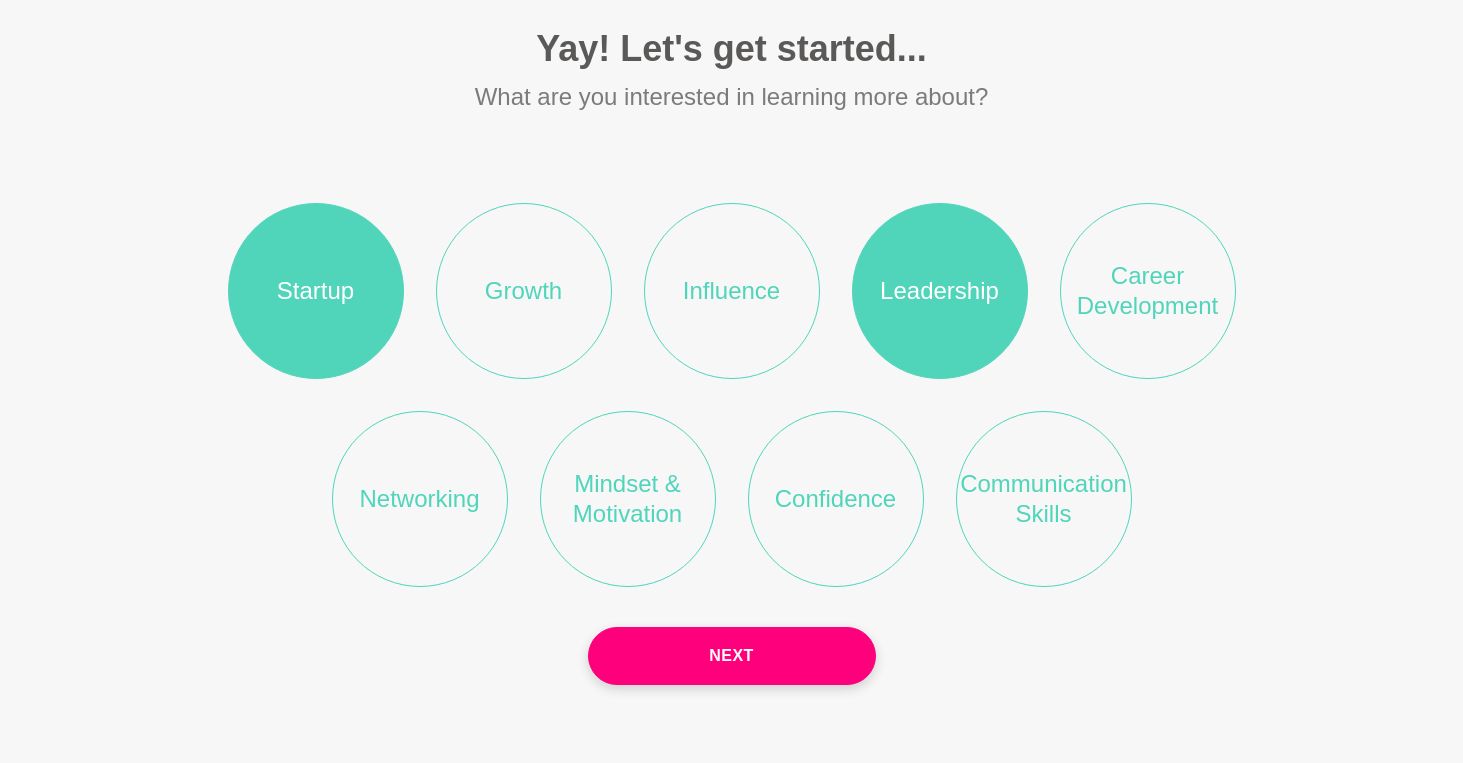 click on "Growth" at bounding box center [524, 291] 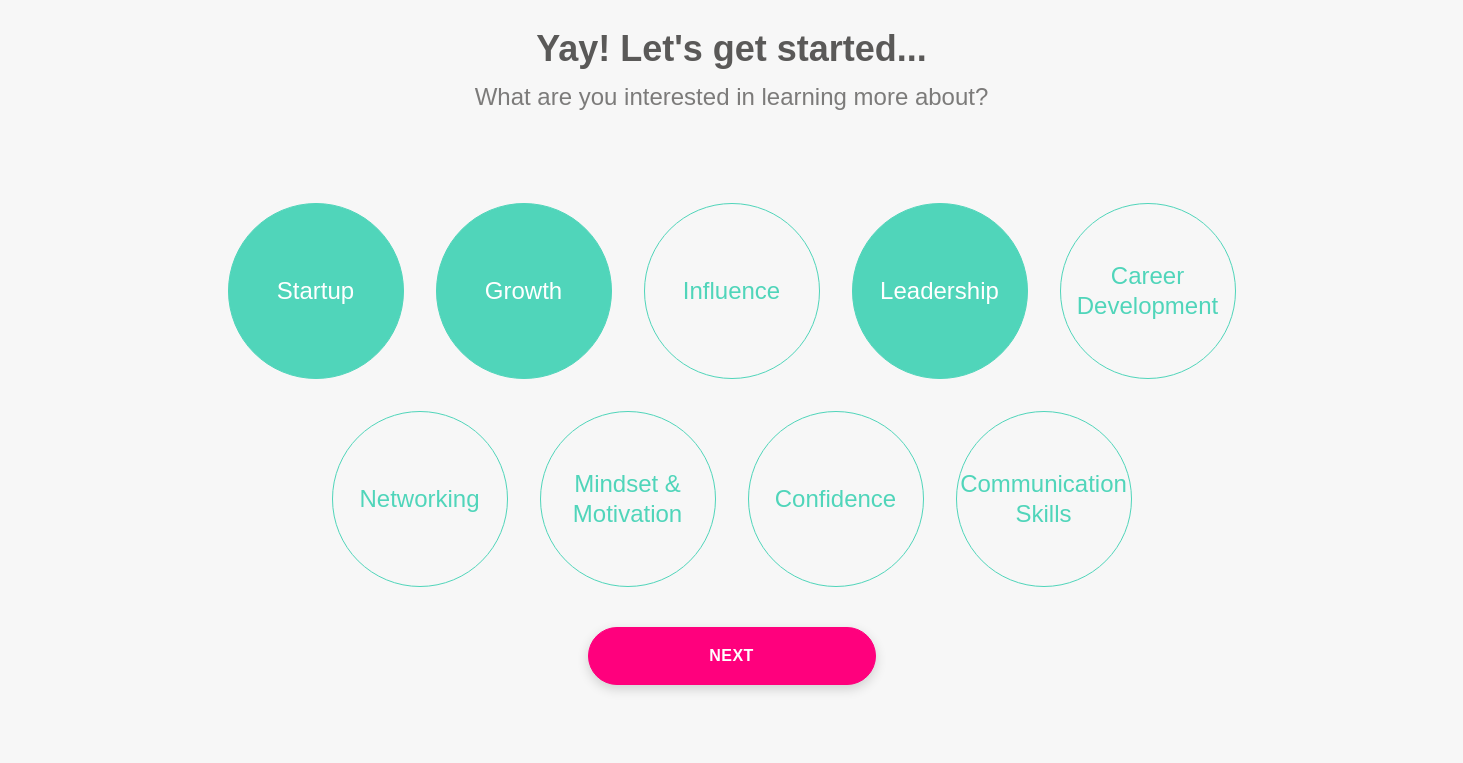 click on "Networking" at bounding box center [420, 499] 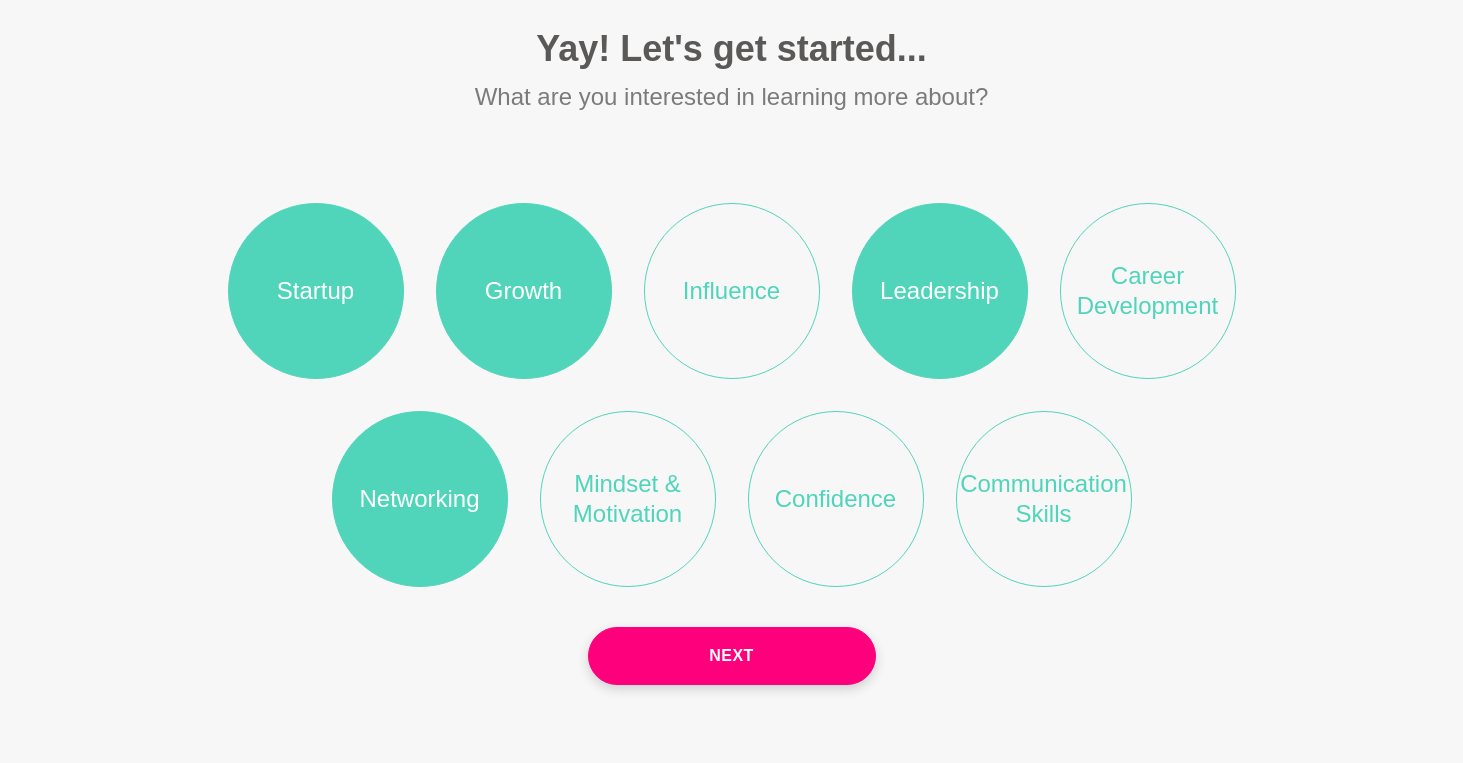 click on "Mindset & Motivation" at bounding box center (628, 499) 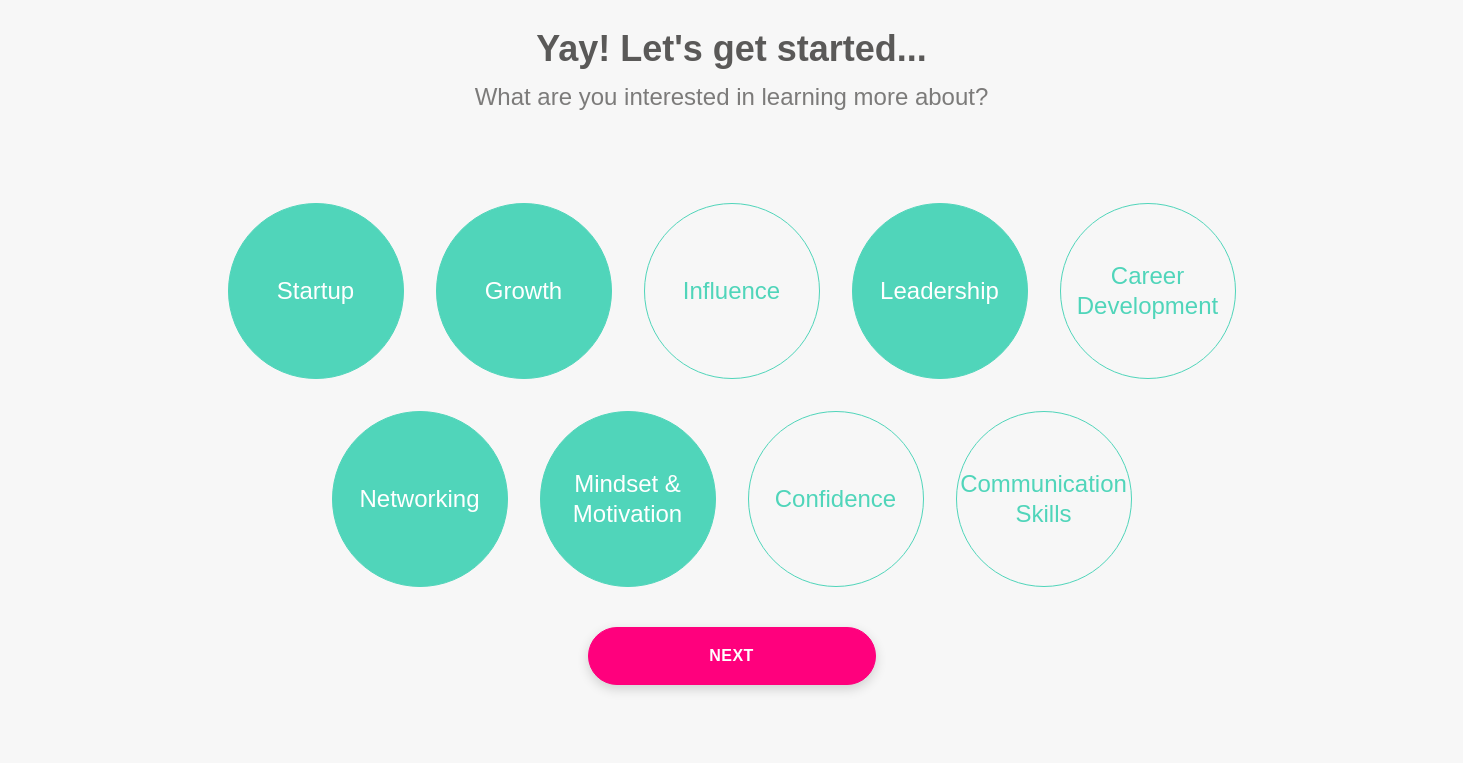 click on "Confidence" at bounding box center [836, 499] 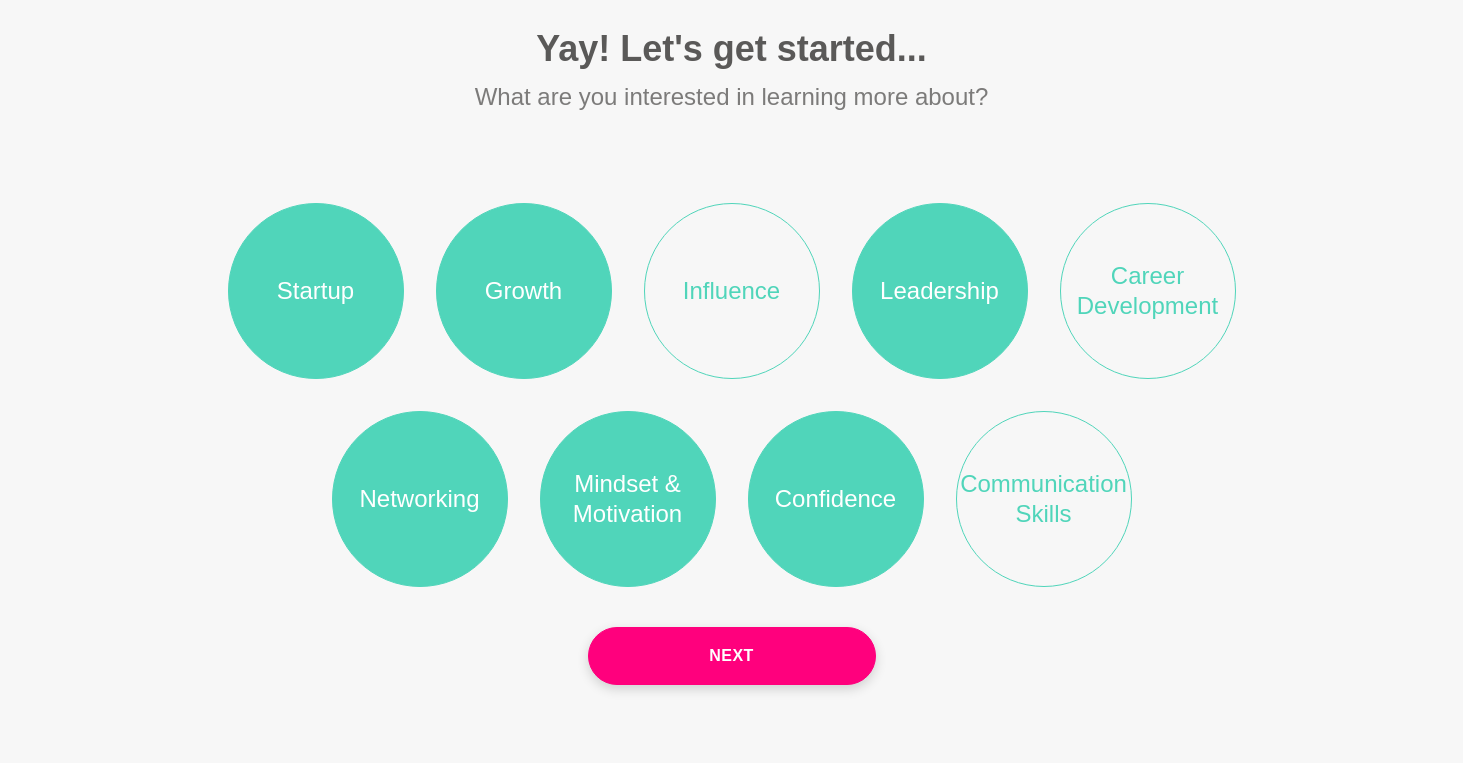 click on "Communication Skills" at bounding box center (1044, 499) 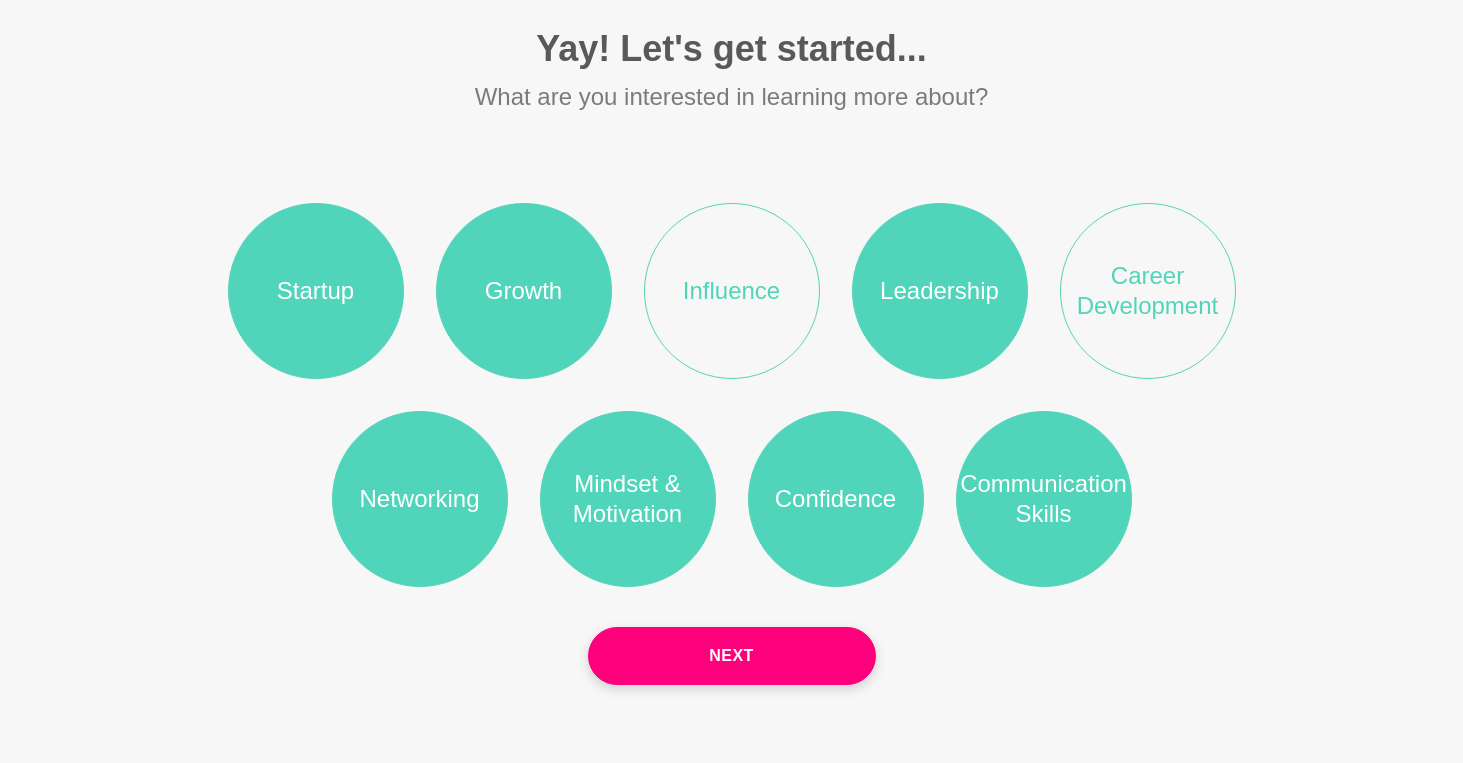 click on "Influence" at bounding box center (732, 291) 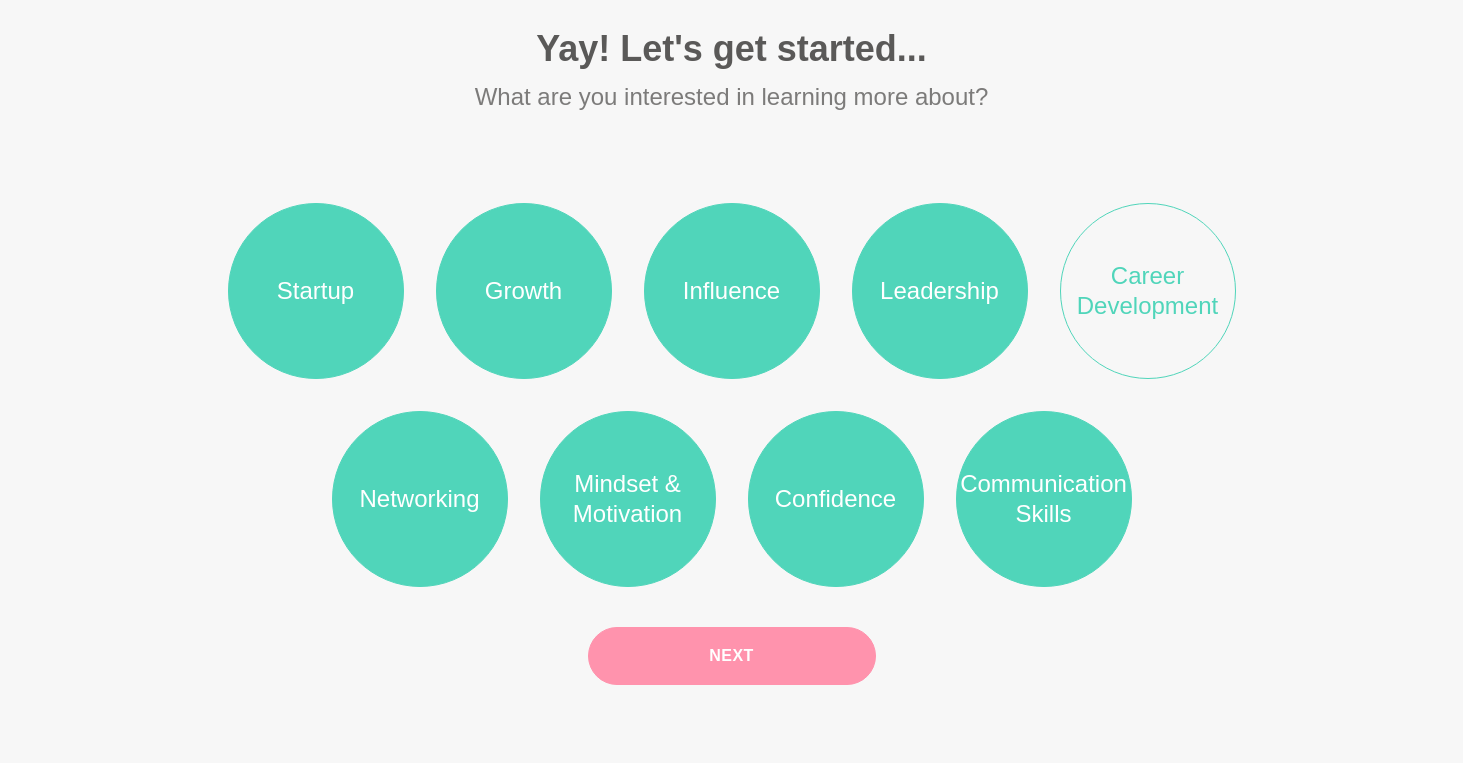 click on "Next" at bounding box center (732, 656) 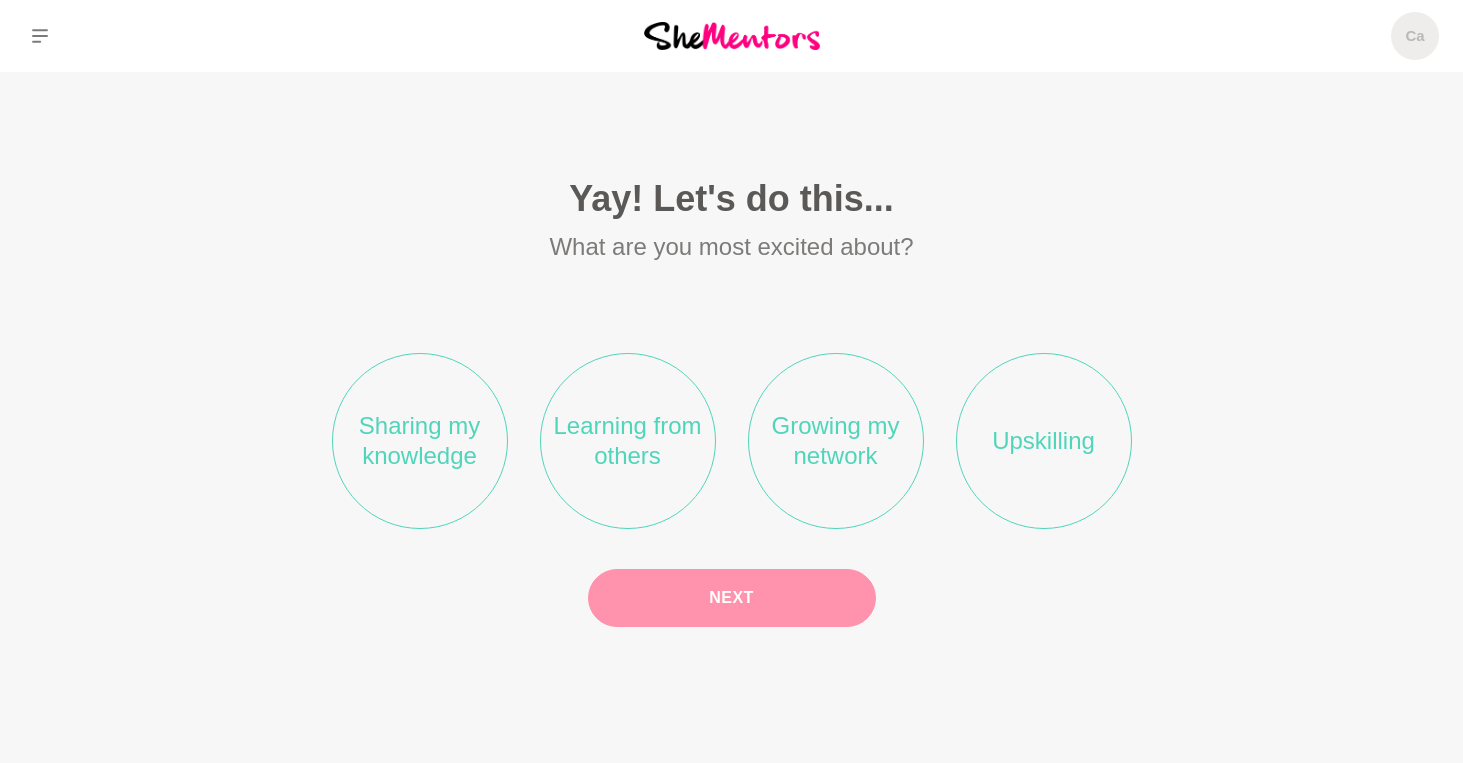 click on "Growing my network" at bounding box center (836, 441) 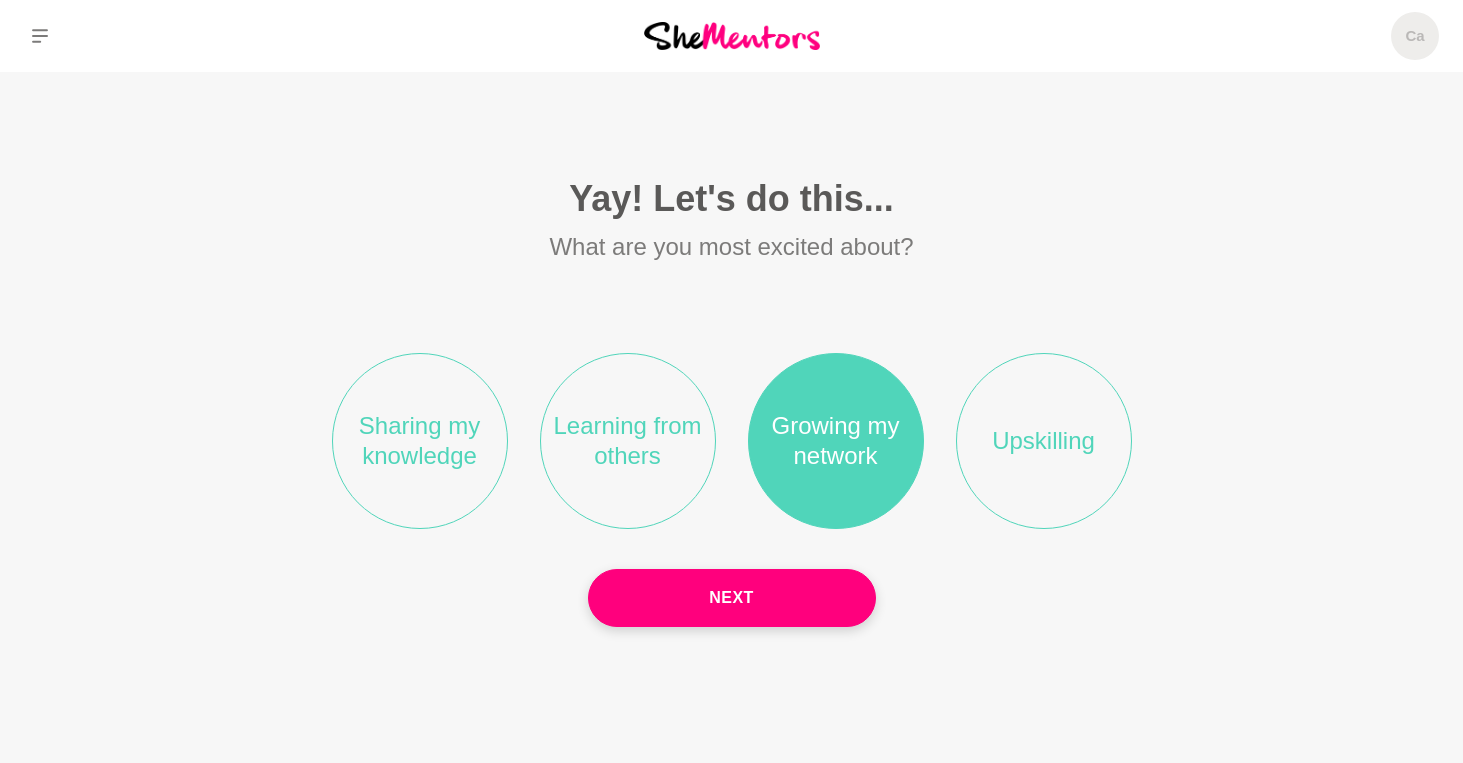 click on "Learning from others" at bounding box center (628, 441) 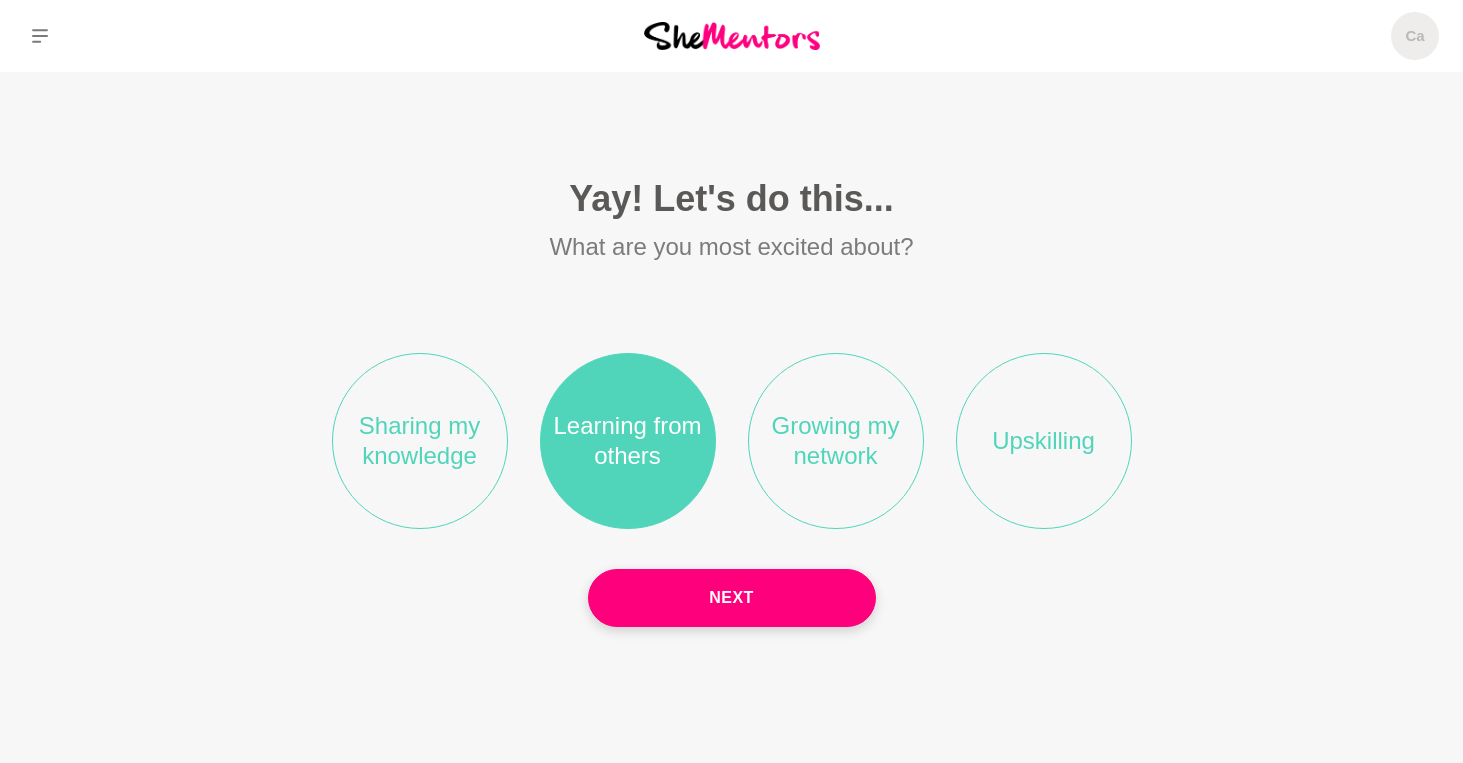 click on "Sharing my knowledge" at bounding box center [420, 441] 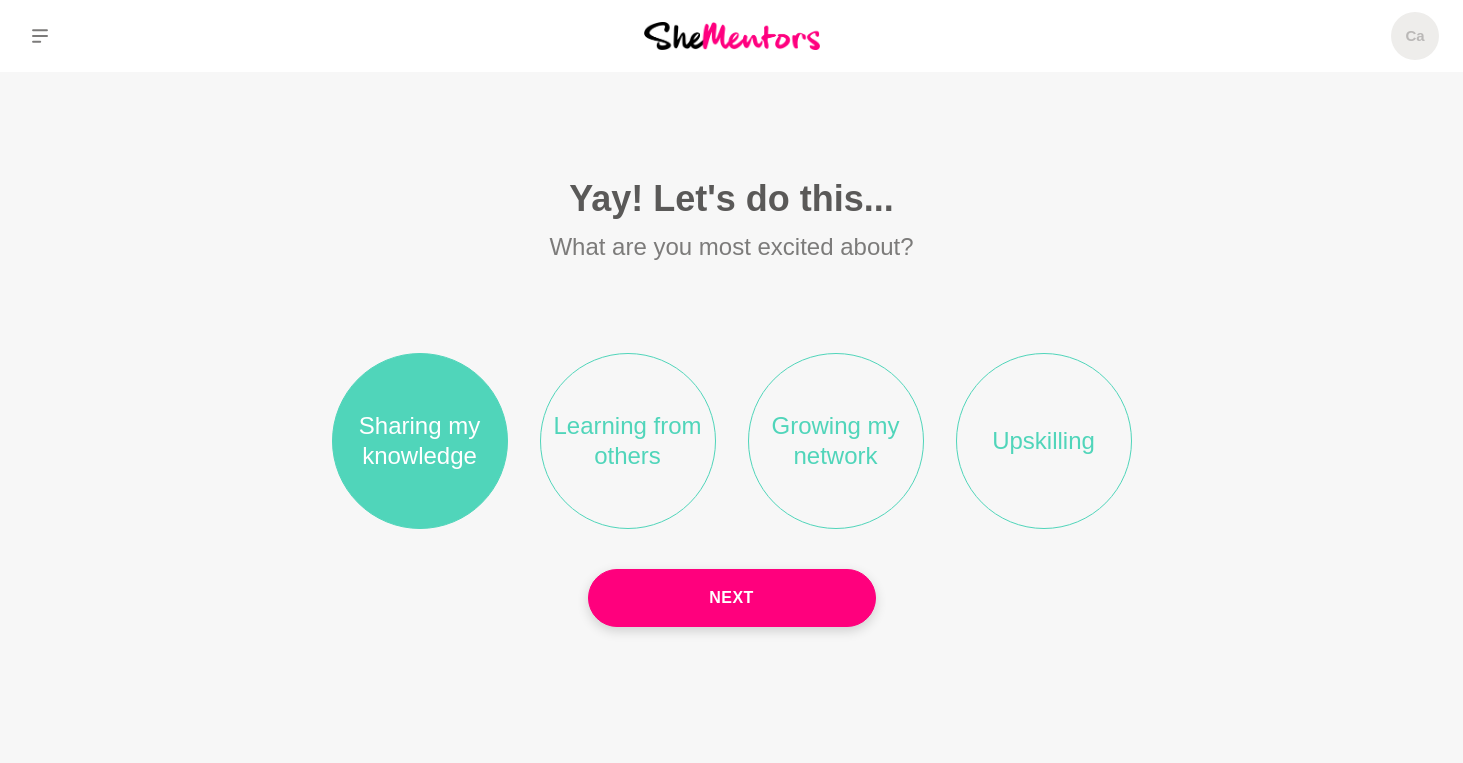 click on "Growing my network" at bounding box center (836, 441) 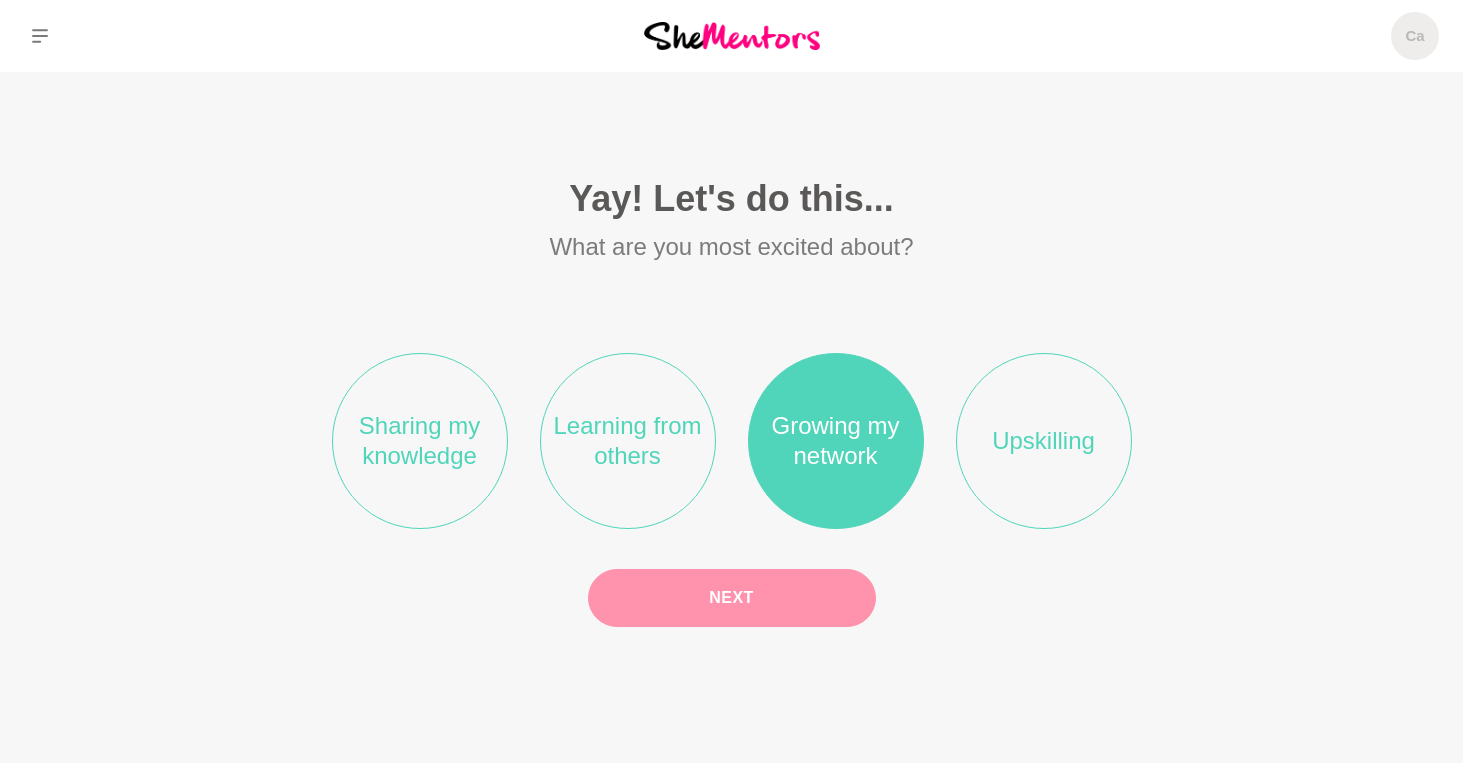 click on "Next" at bounding box center (732, 598) 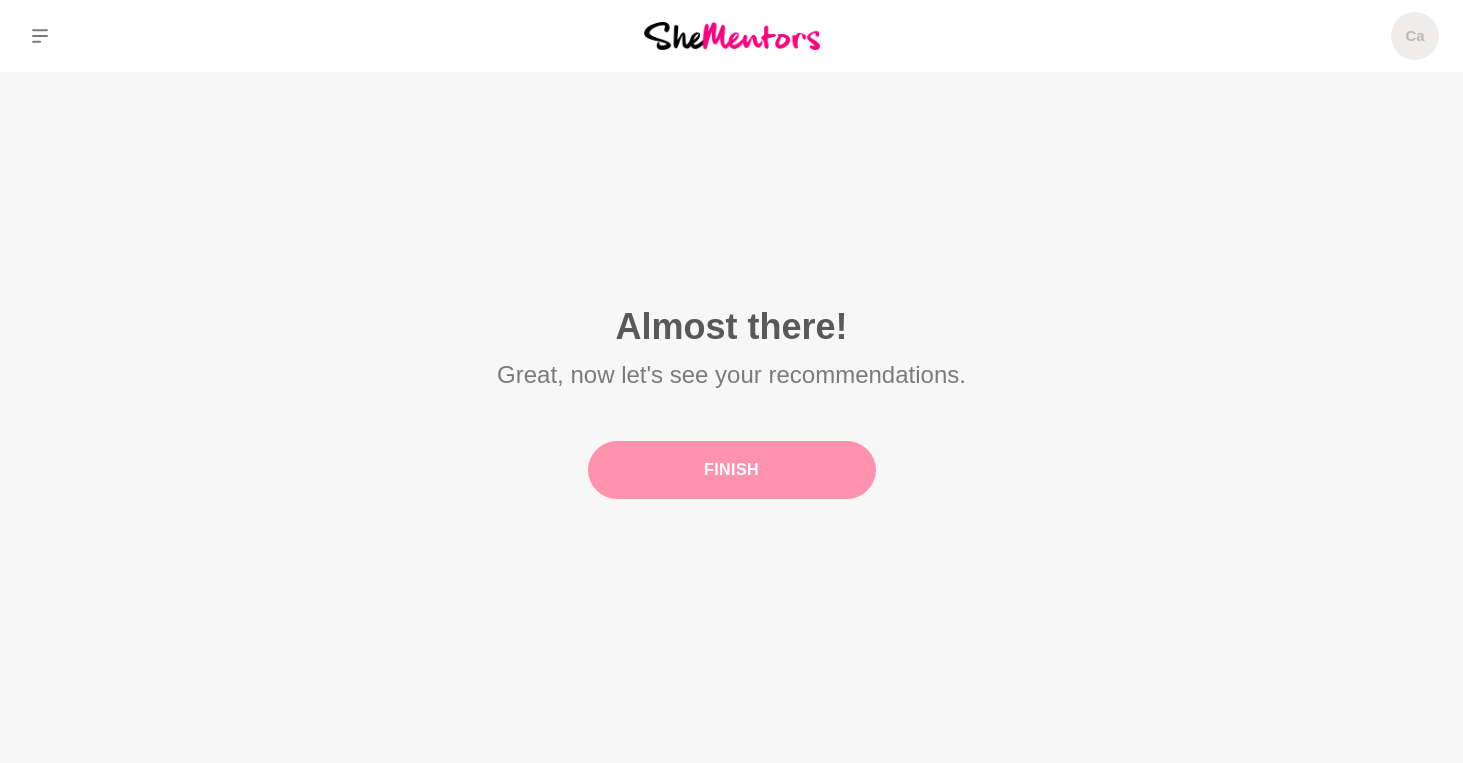 click on "Finish" at bounding box center (732, 470) 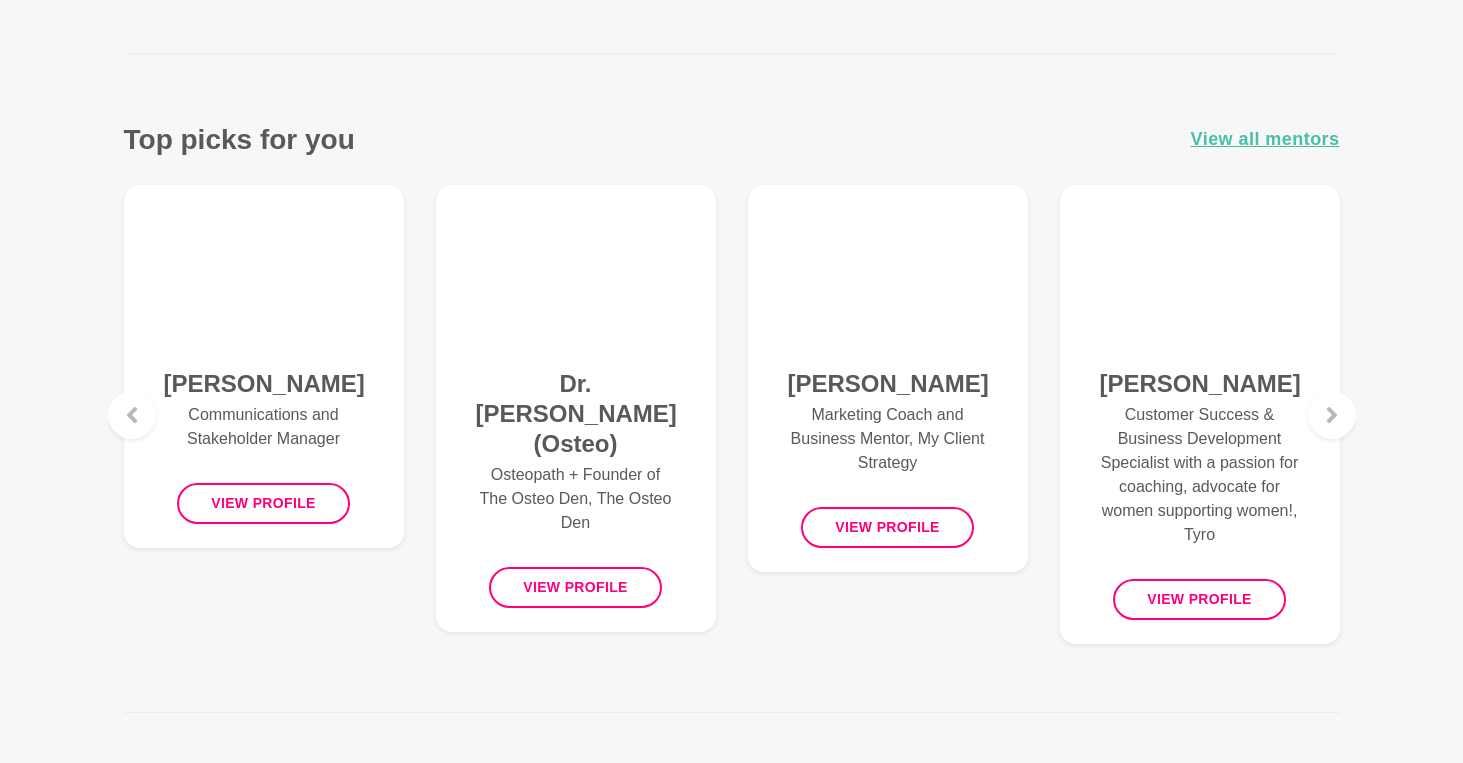 scroll, scrollTop: 0, scrollLeft: 0, axis: both 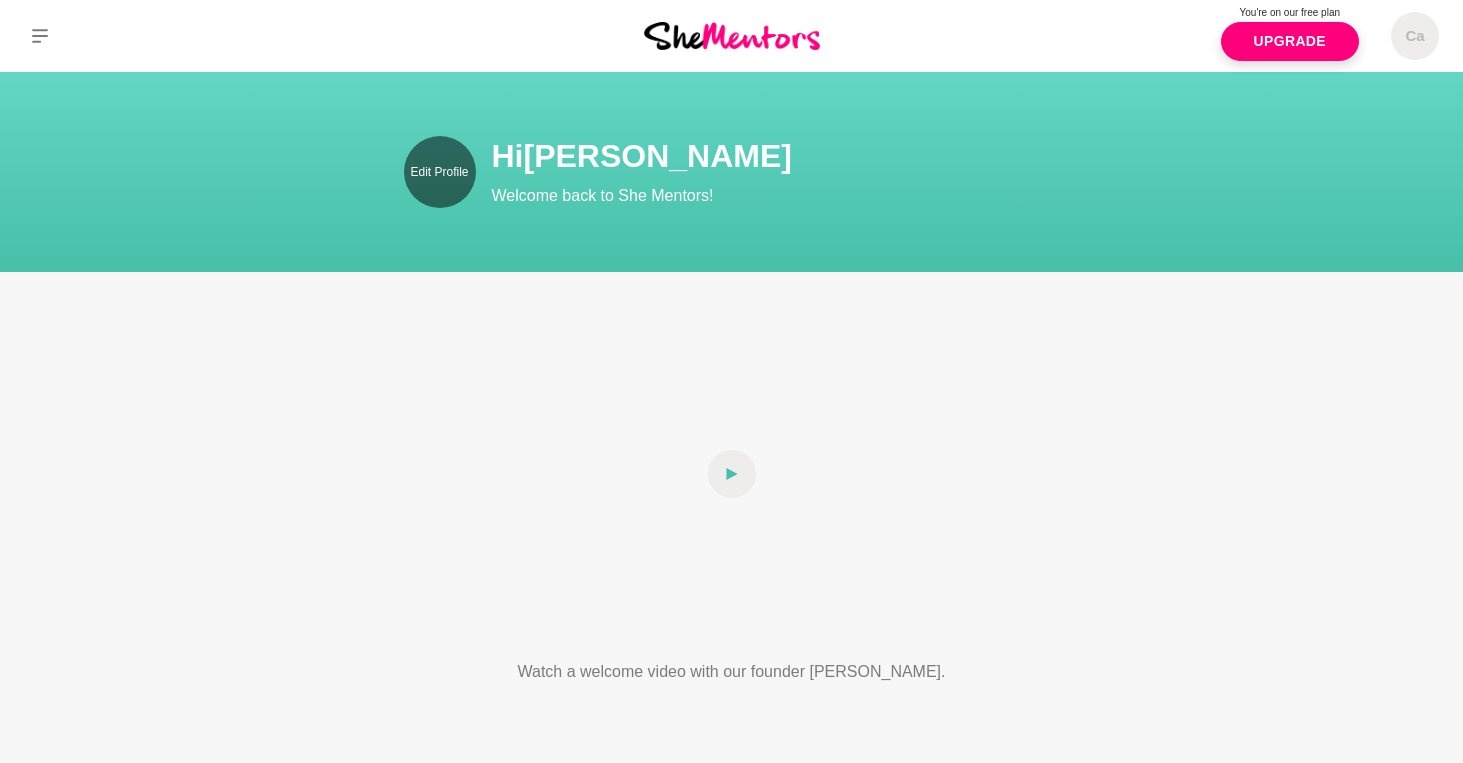 click on "Edit Profile" at bounding box center (440, 172) 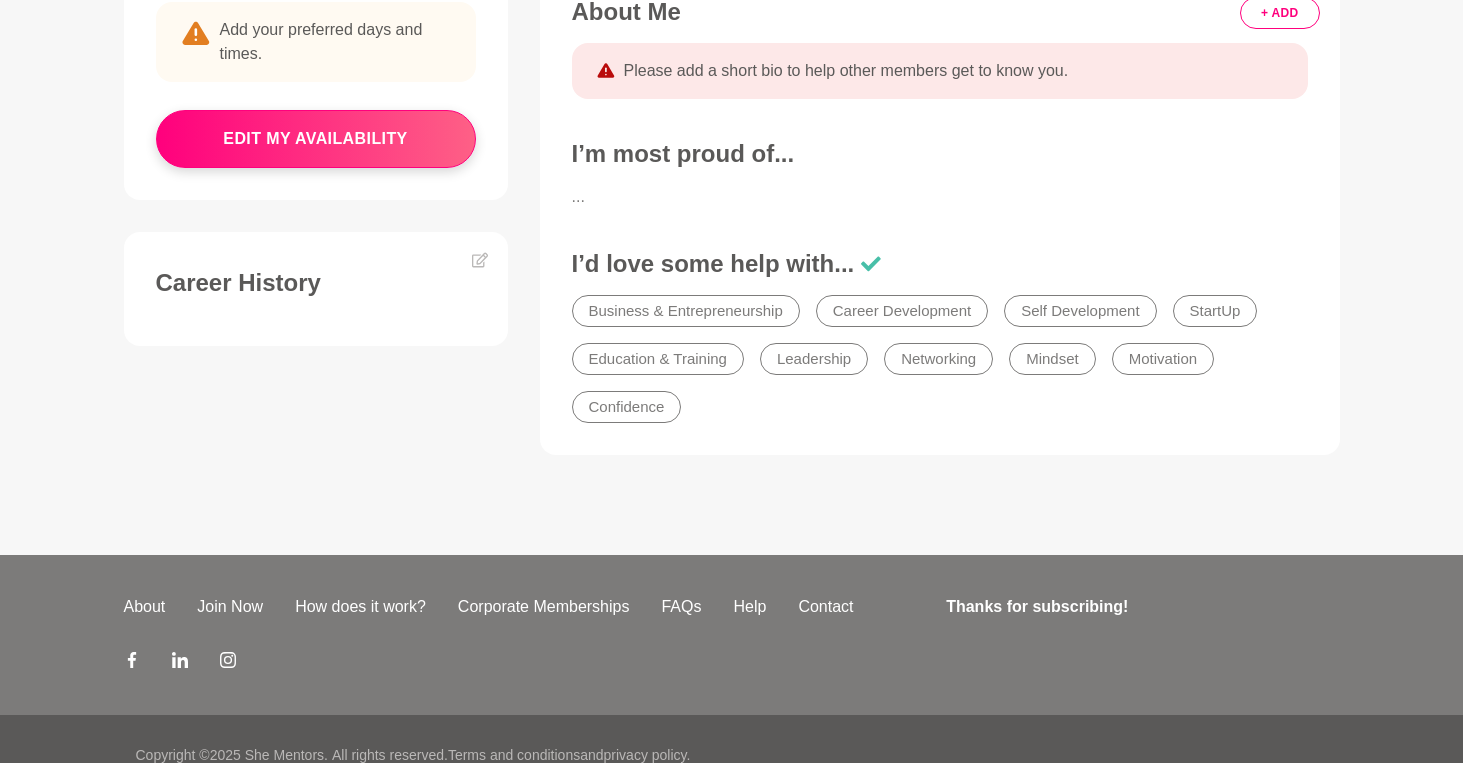 scroll, scrollTop: 803, scrollLeft: 0, axis: vertical 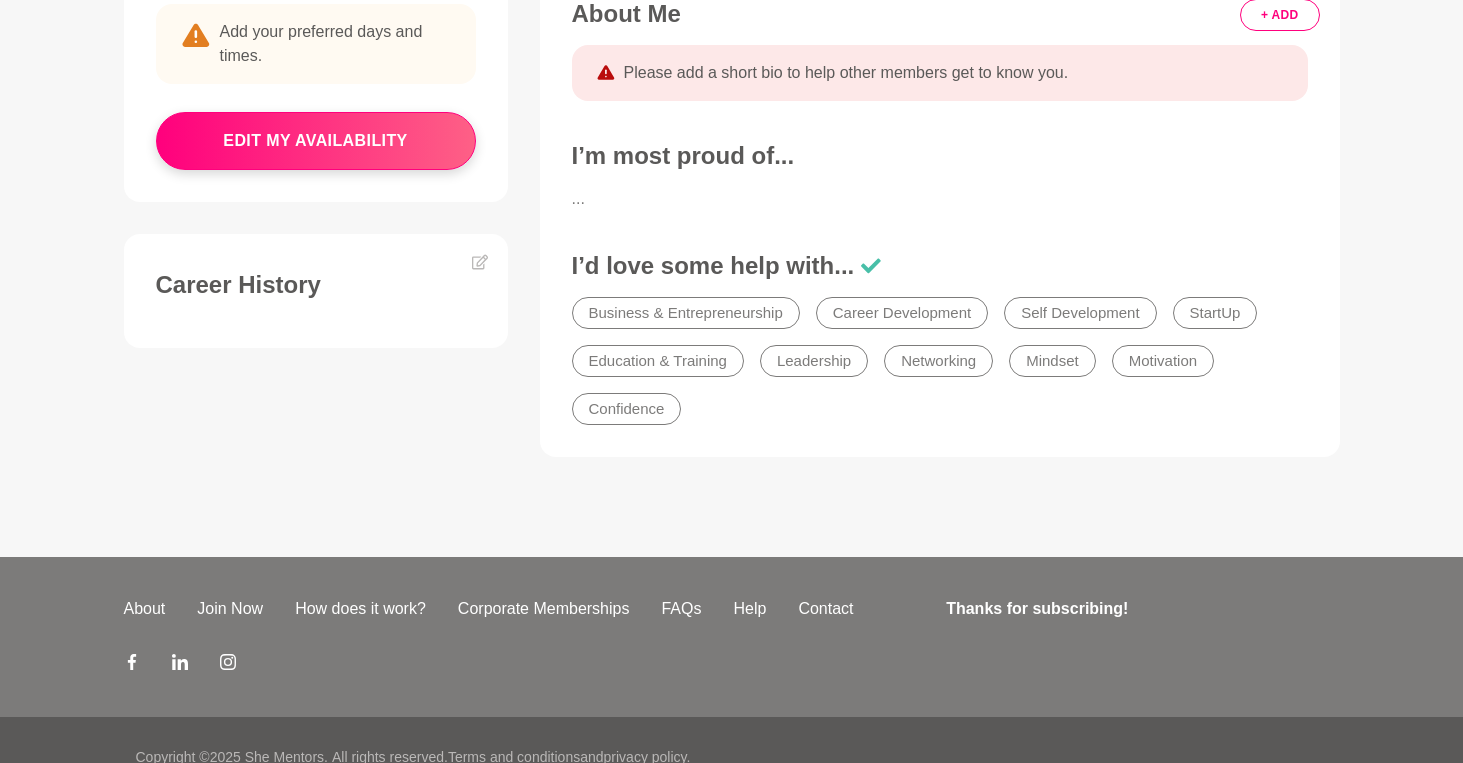 click on "Business & Entrepreneurship" at bounding box center [686, 313] 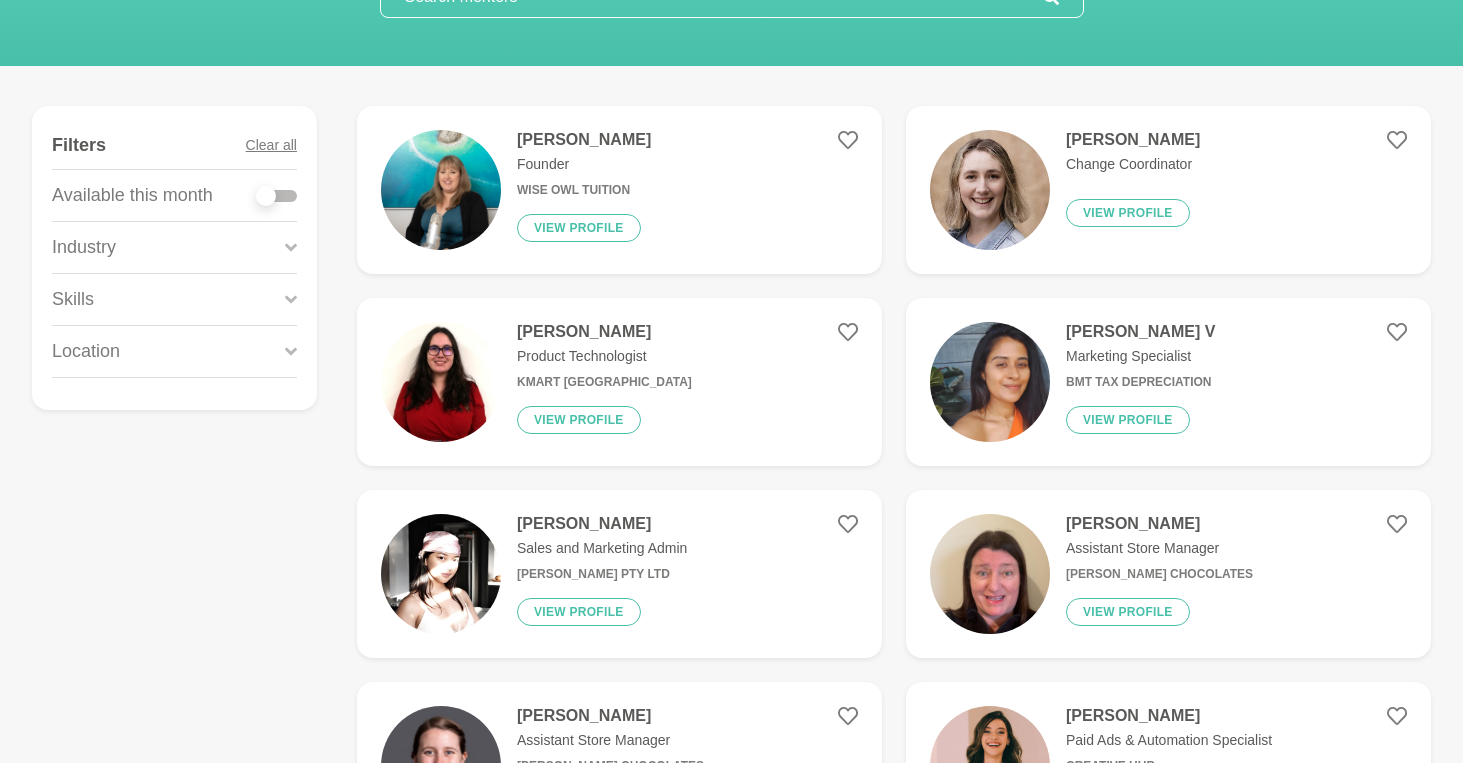 scroll, scrollTop: 0, scrollLeft: 0, axis: both 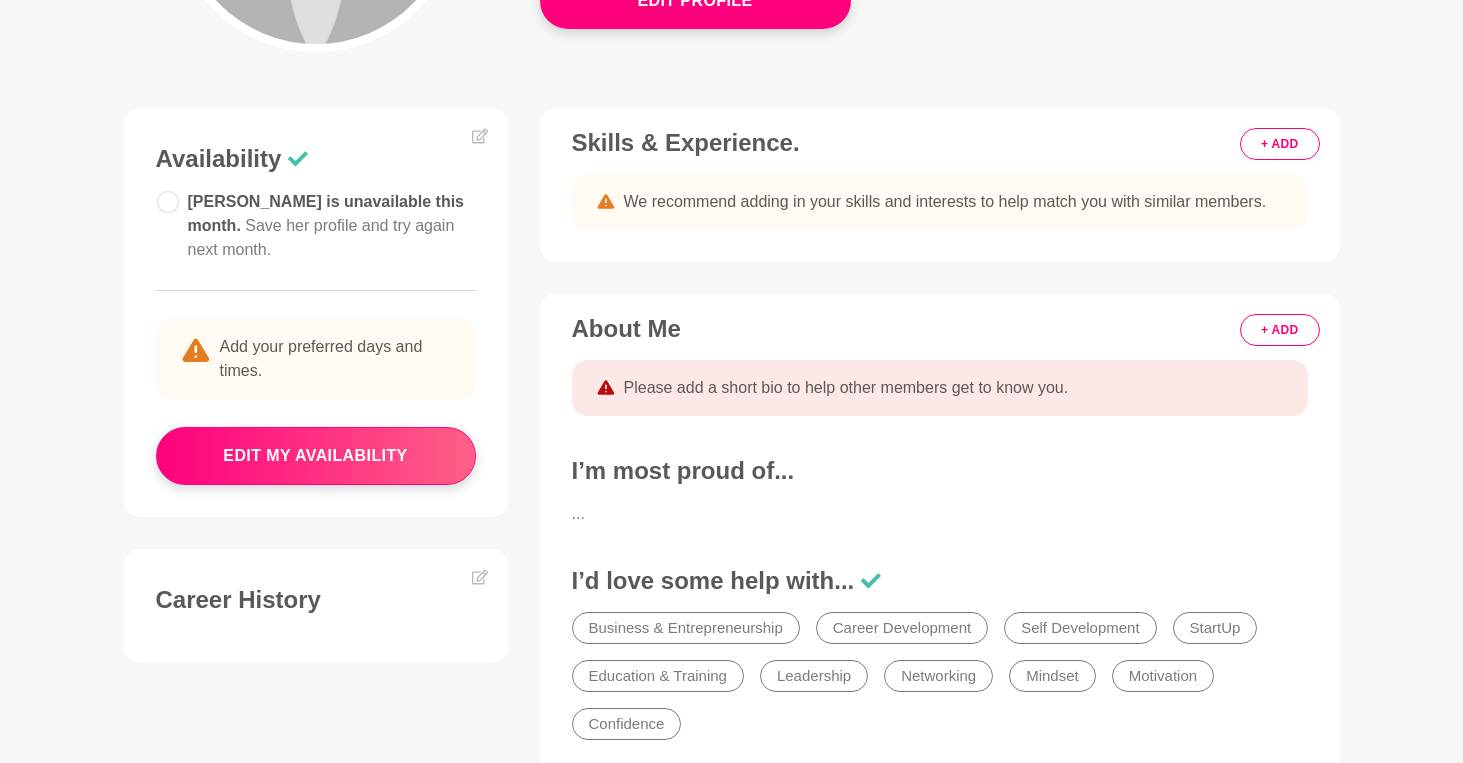 click on "+ ADD Skills & Experience.   We recommend adding in your skills and interests to help match you with similar members. + ADD About Me   Please add a short bio to help other members get to know you. I’m most proud of...   ... I’d love some help with...   Business & Entrepreneurship Career Development Self Development StartUp Education & Training Leadership Networking Mindset Motivation Confidence Career History" at bounding box center [940, 456] 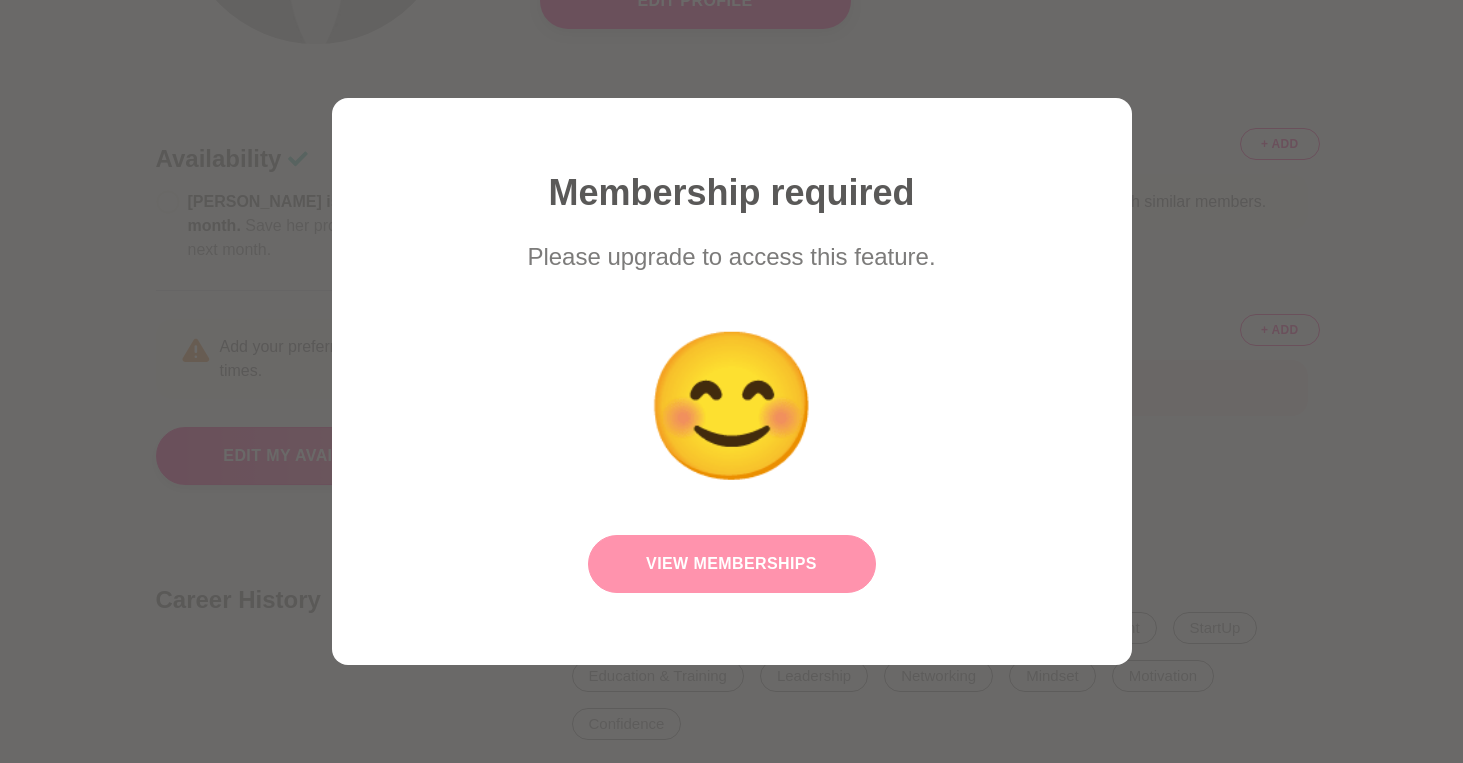 click on "View Memberships" at bounding box center (732, 564) 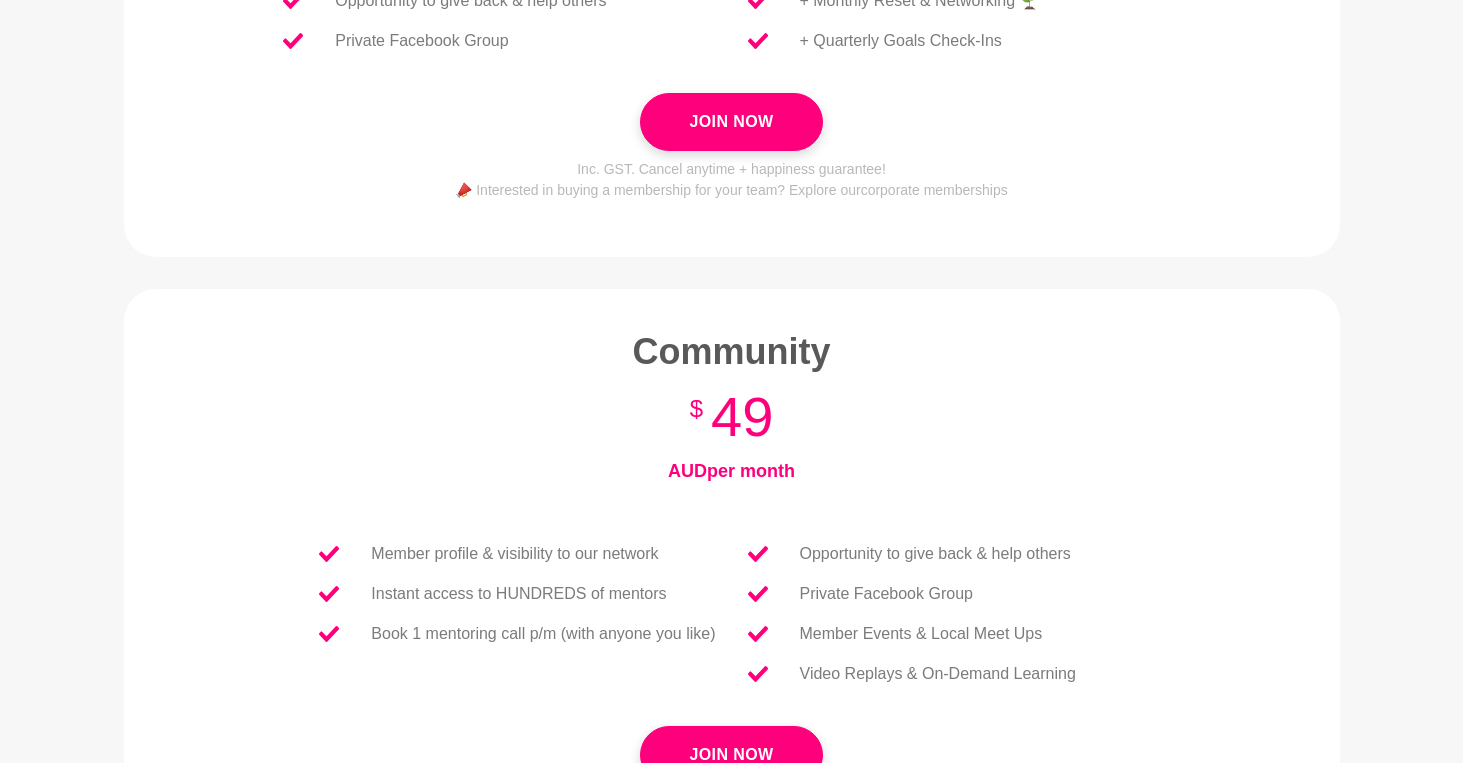scroll, scrollTop: 0, scrollLeft: 0, axis: both 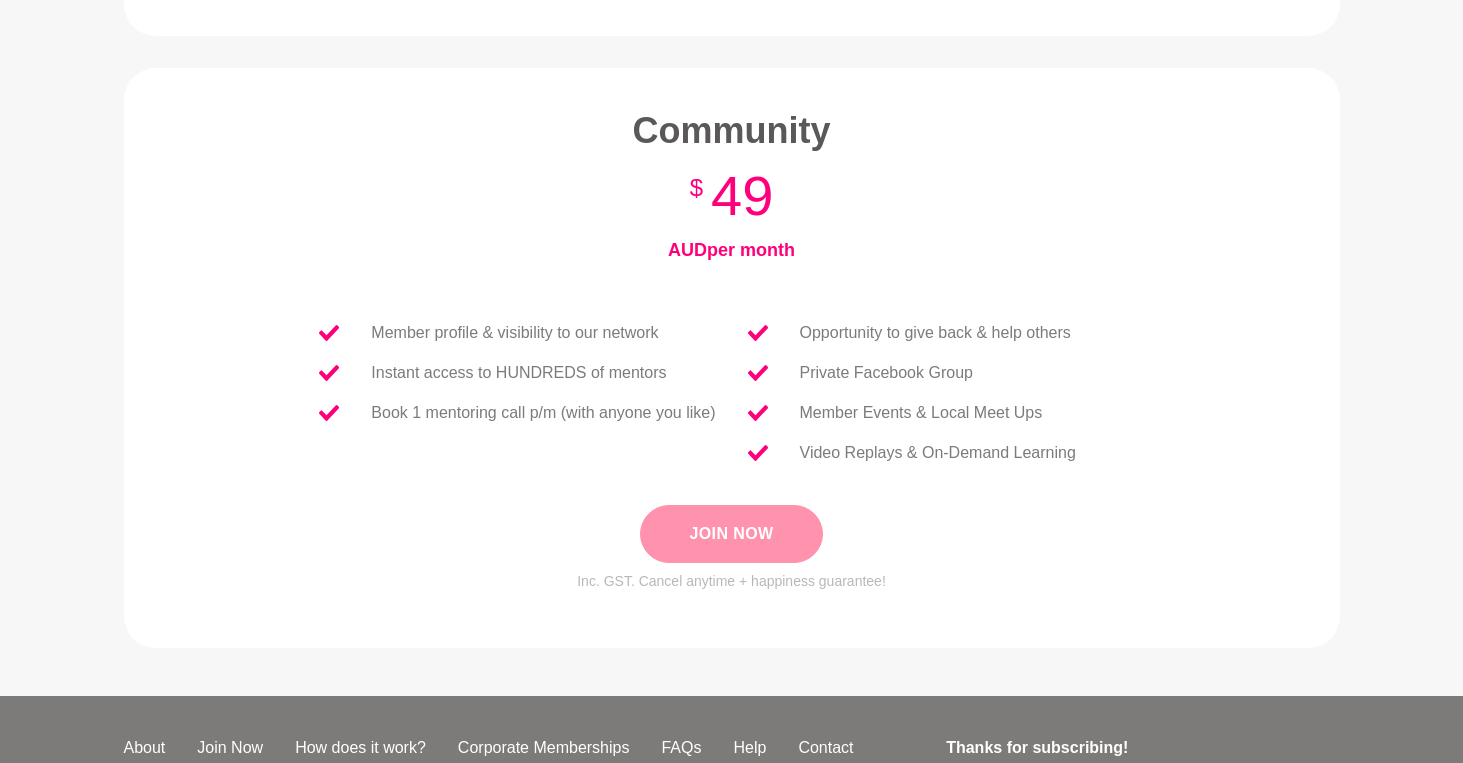 click on "Join Now" at bounding box center [731, 534] 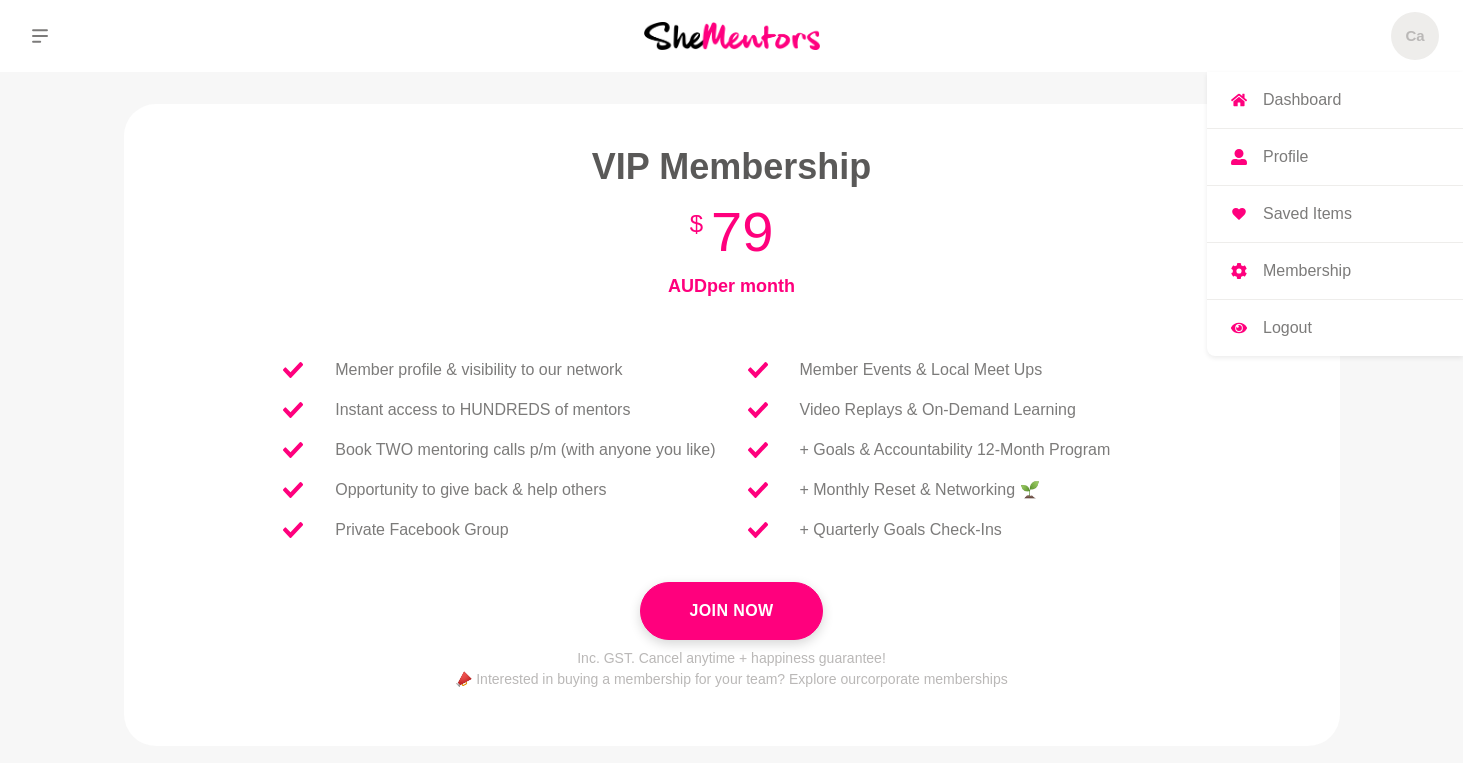 scroll, scrollTop: 0, scrollLeft: 0, axis: both 